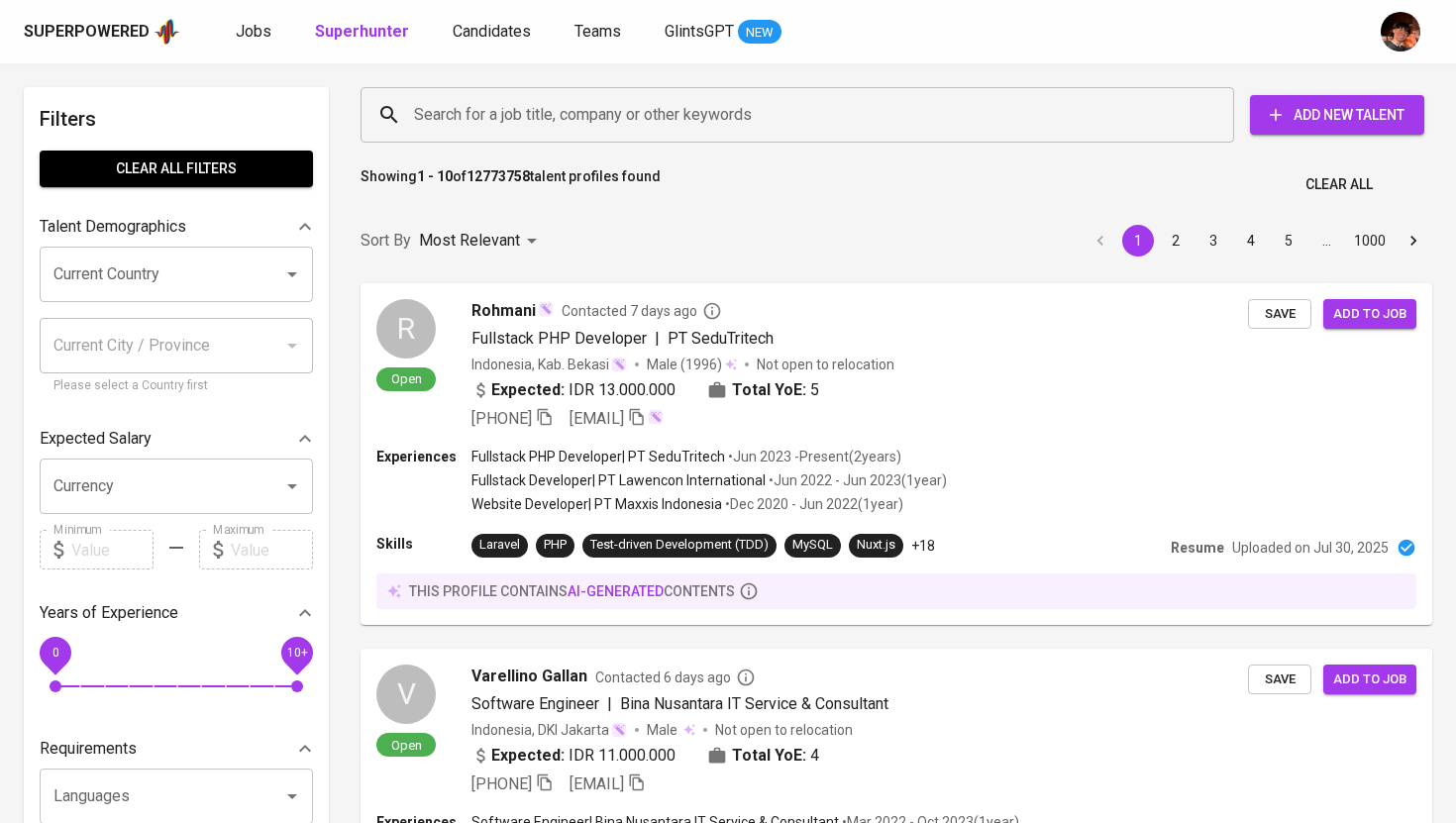 scroll, scrollTop: 0, scrollLeft: 0, axis: both 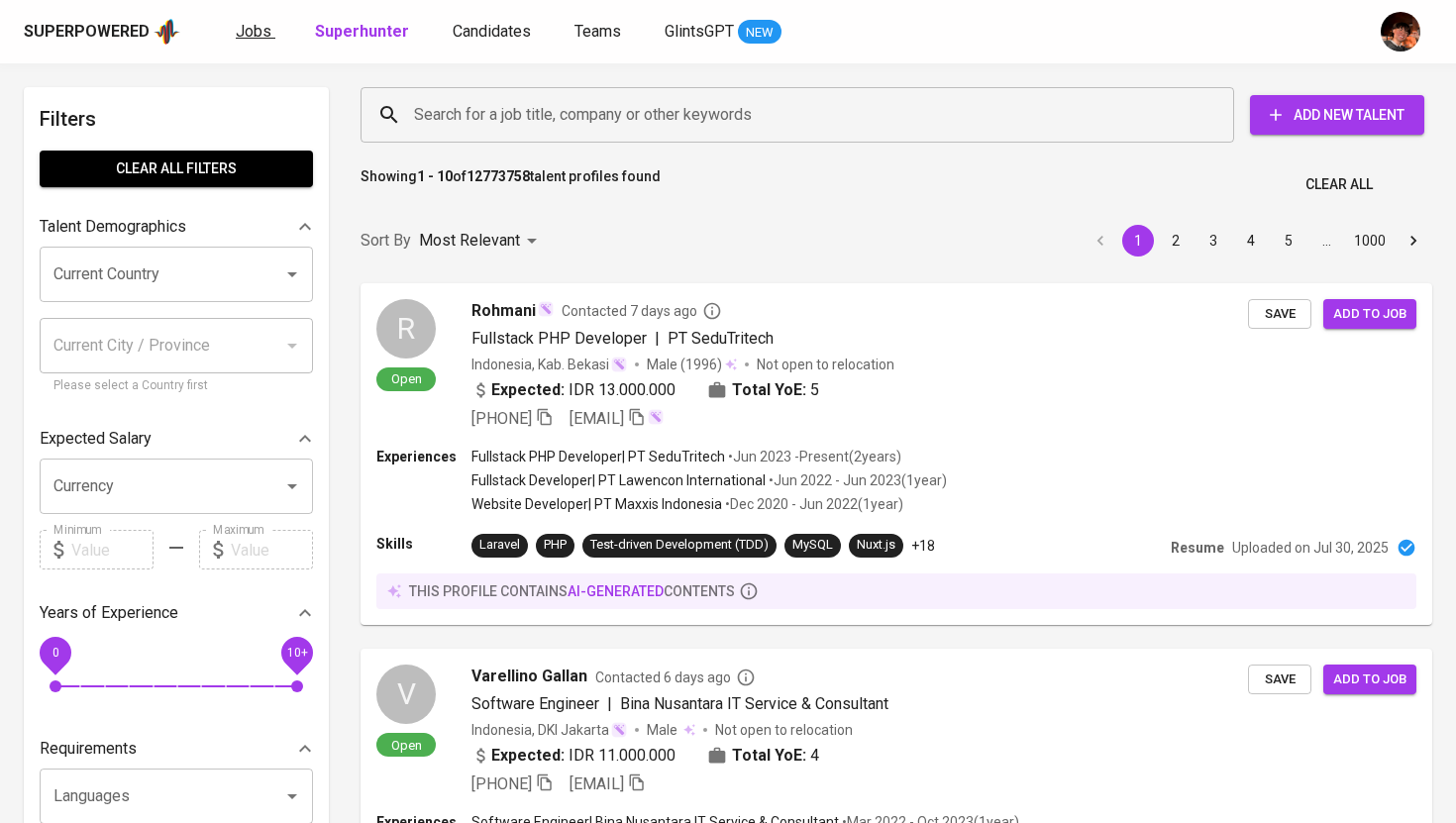 click on "Jobs" at bounding box center [254, 31] 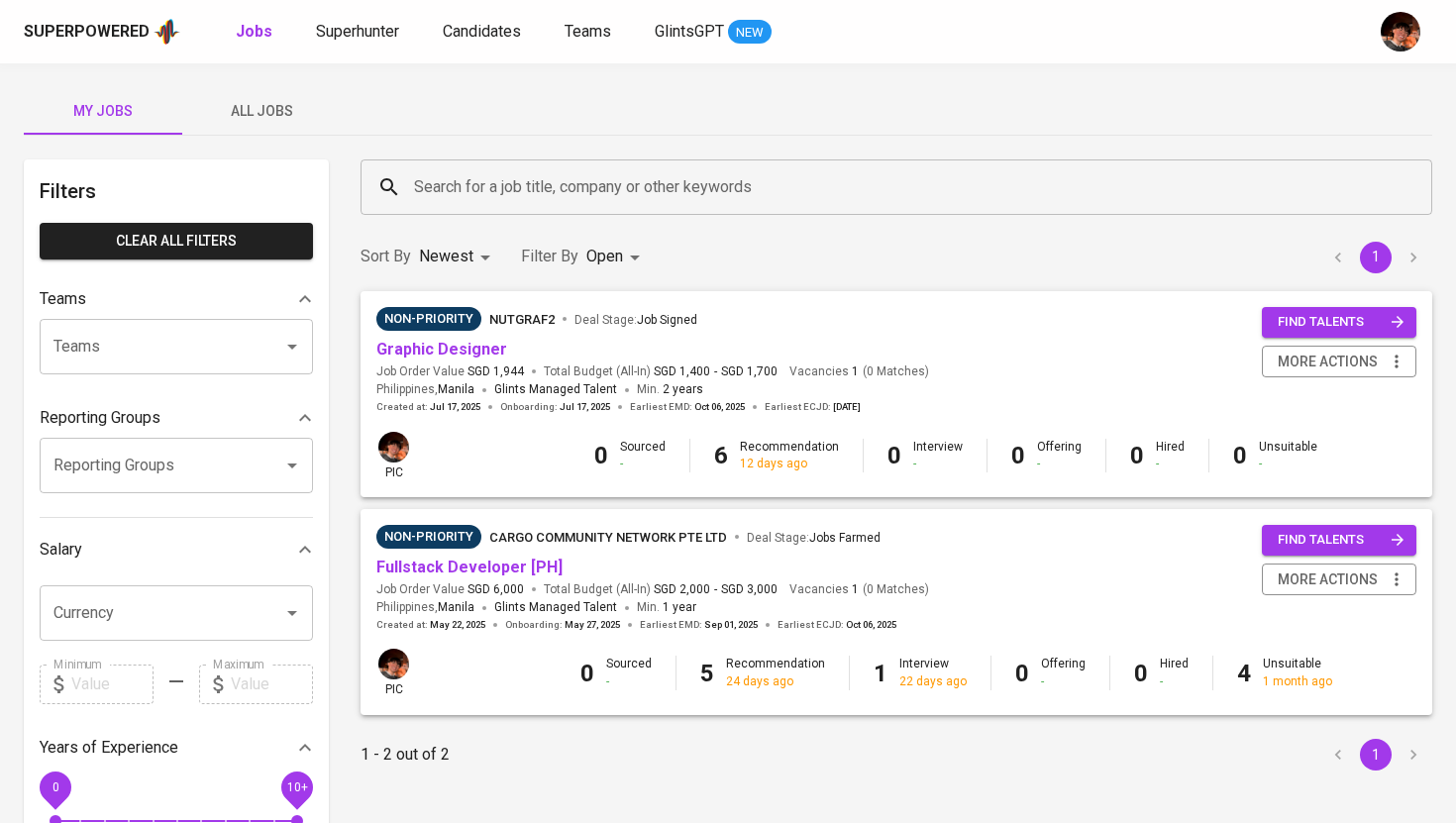 click on "All Jobs" at bounding box center (261, 111) 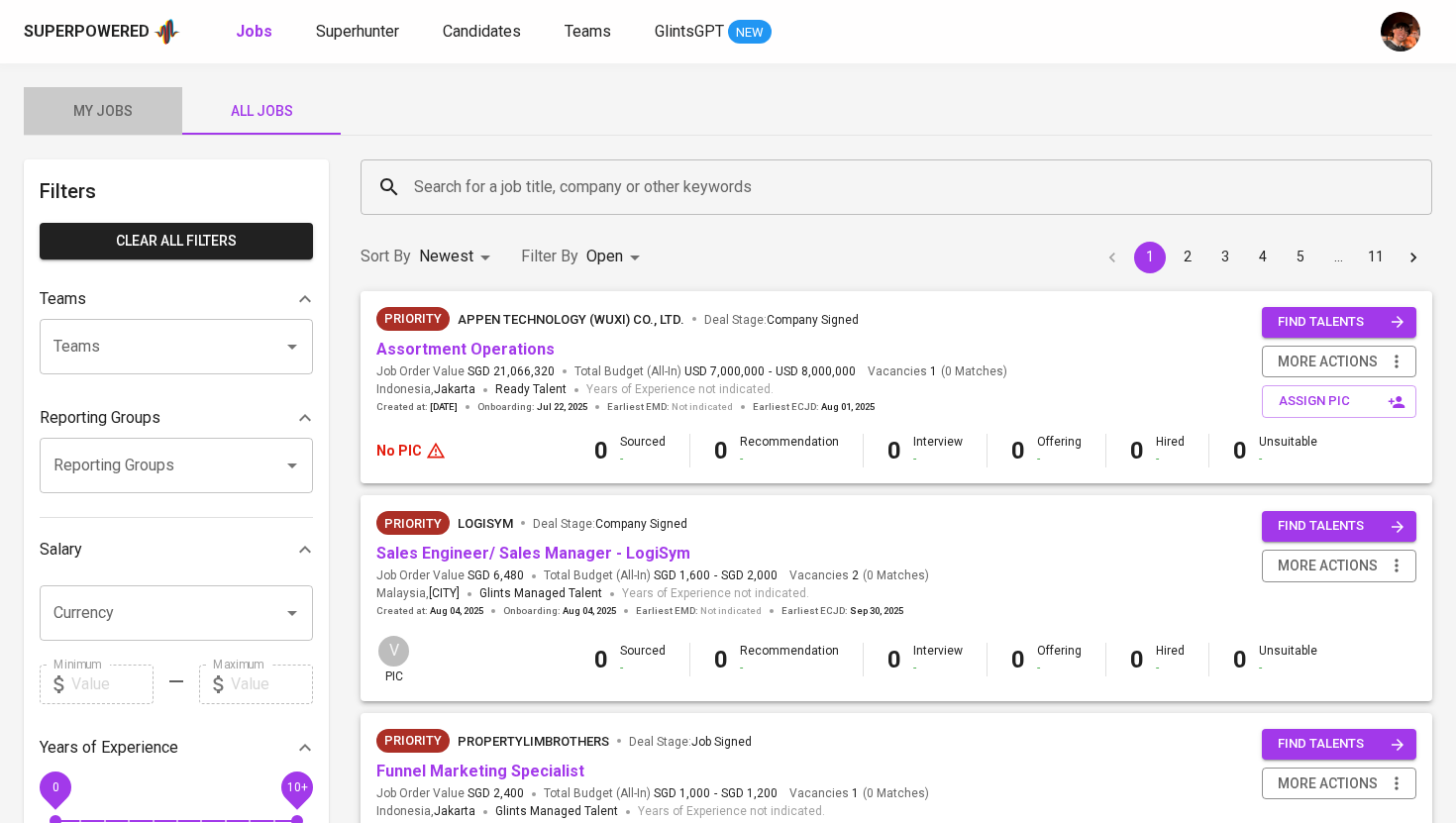 click on "My Jobs" at bounding box center (103, 111) 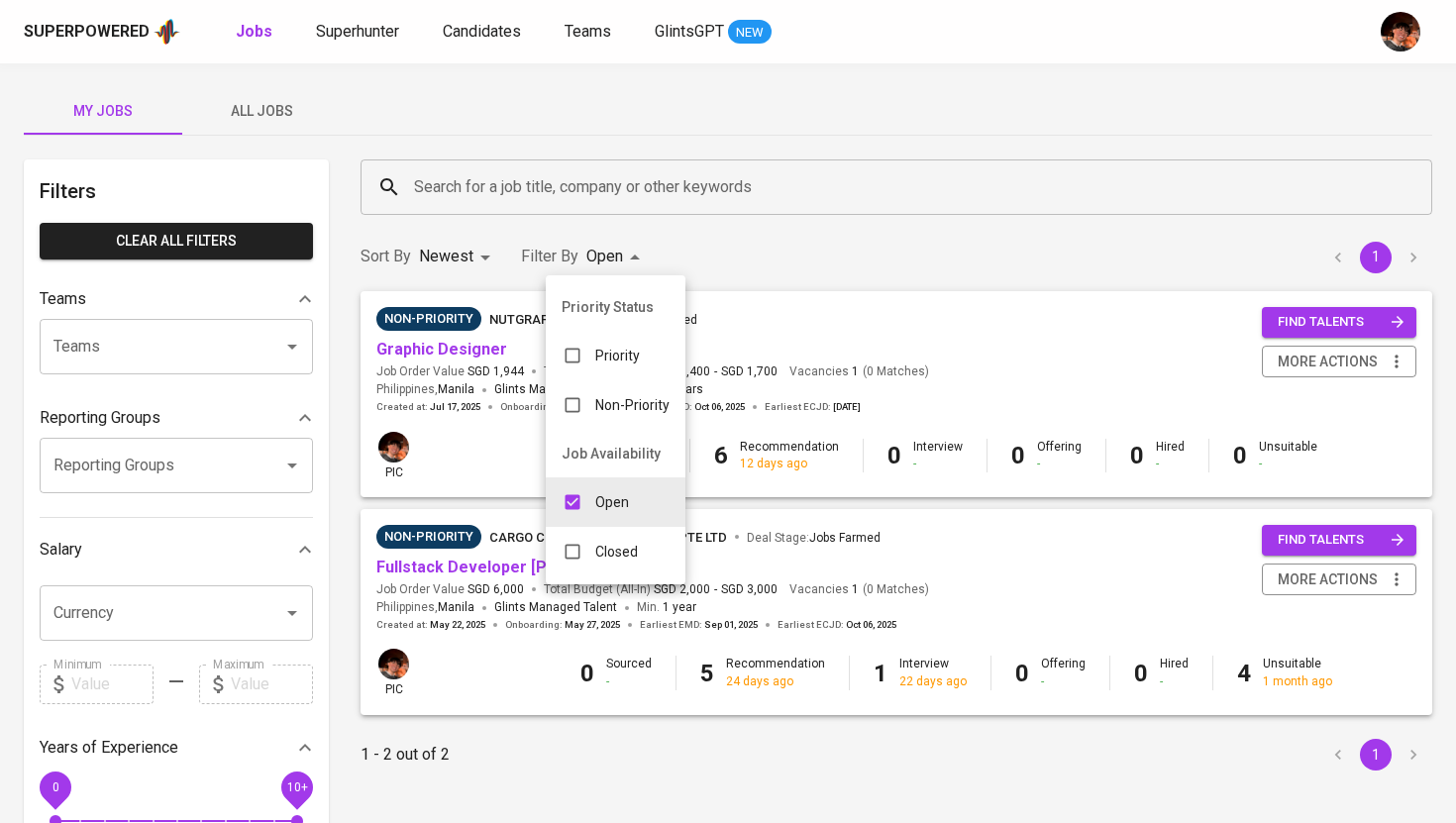 click on "Superpowered Jobs   Superhunter   Candidates   Teams   GlintsGPT   NEW My Jobs All Jobs Filters Clear All filters Teams Teams Teams Reporting Groups Reporting Groups Reporting Groups Salary Currency Currency Minimum Minimum Maximum Maximum Years of Experience 0 10+ Roles Roles Roles Skills Skills Skills Candidates Sourced by me Referred by me Search for a job title, company or other keywords Search for a job title, company or other keywords Sort By Newest NEWEST Filter By Open OPEN 1 Non-Priority Nutgraf2 Deal Stage :  Job Signed Graphic Designer Job Order Value   SGD 1,944 Total Budget (All-In)   SGD 1,400 - SGD 1,700 Vacancies   1 ( 0   Matches ) Philippines ,  [CITY] Glints Managed Talent Min.   2 years Created at :   [DATE] Onboarding :   [DATE] Earliest EMD :   [DATE] Earliest ECJD :   [DATE] find talents more actions pic 0 Sourced - 6 Recommendation 12 days ago 0 Interview - 0 Offering - 0 Hired - 0 Unsuitable - Non-Priority cargo community network pte ltd :" at bounding box center (728, 675) 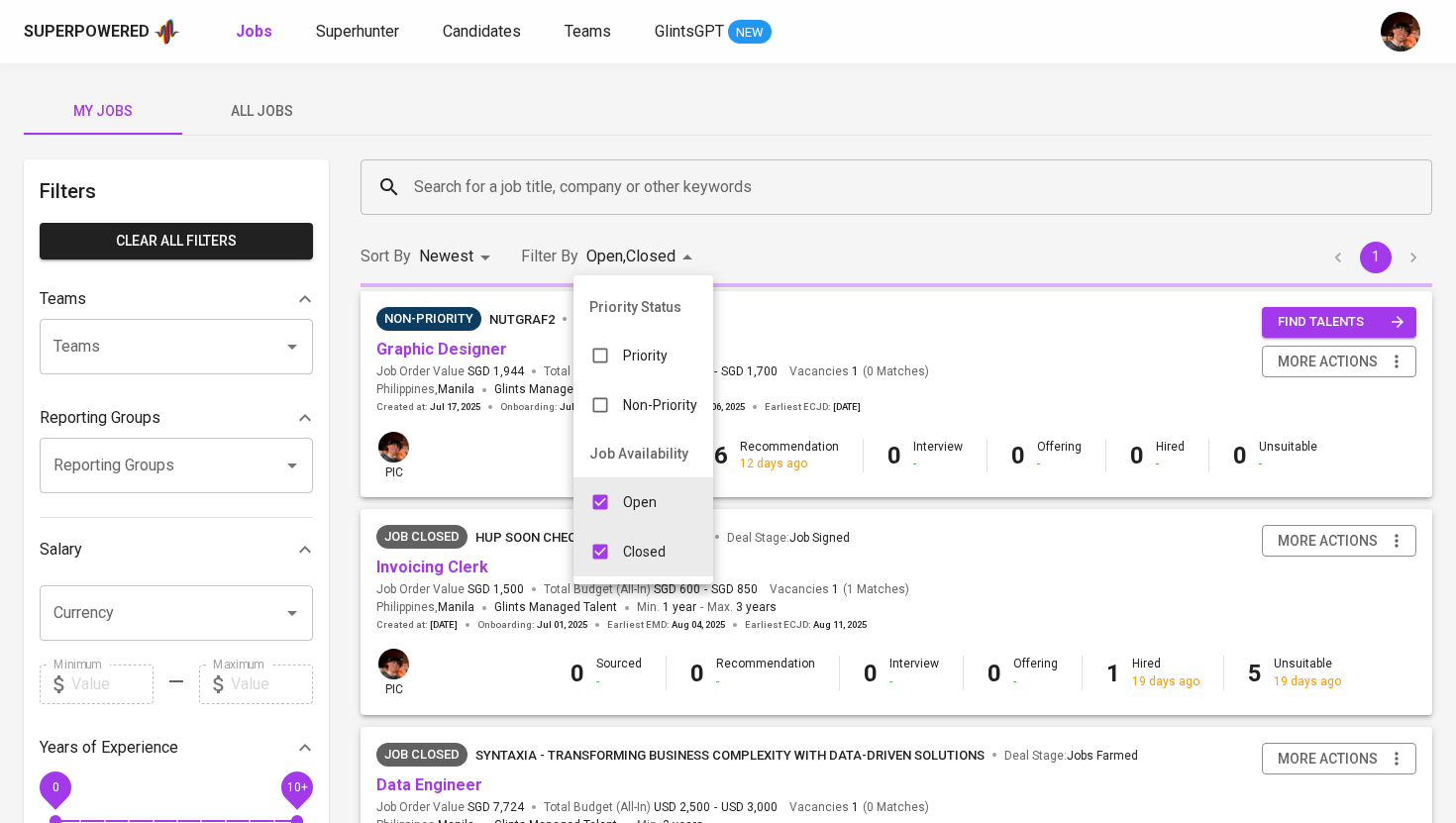 click at bounding box center [728, 411] 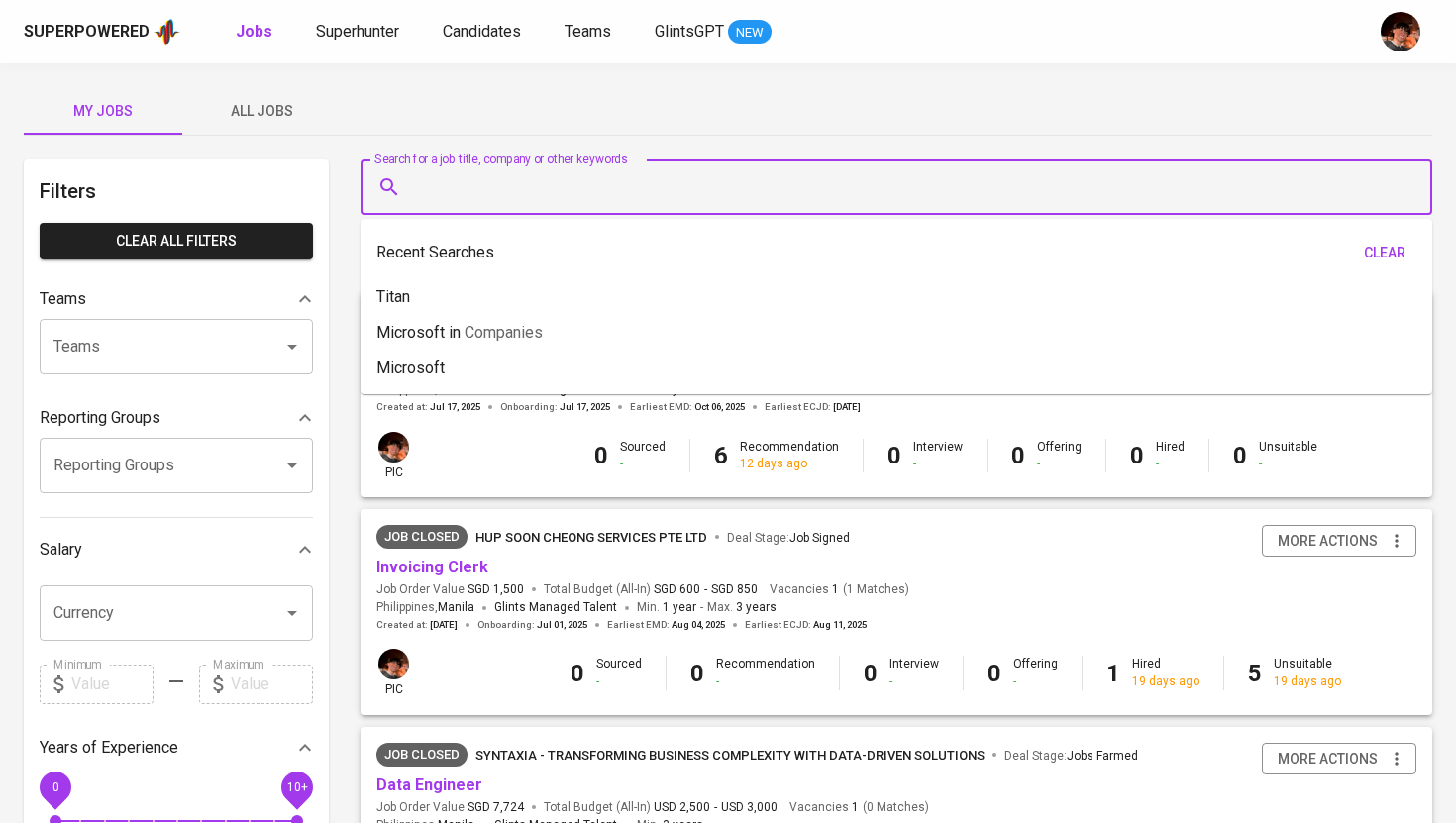 click on "Search for a job title, company or other keywords" at bounding box center (901, 187) 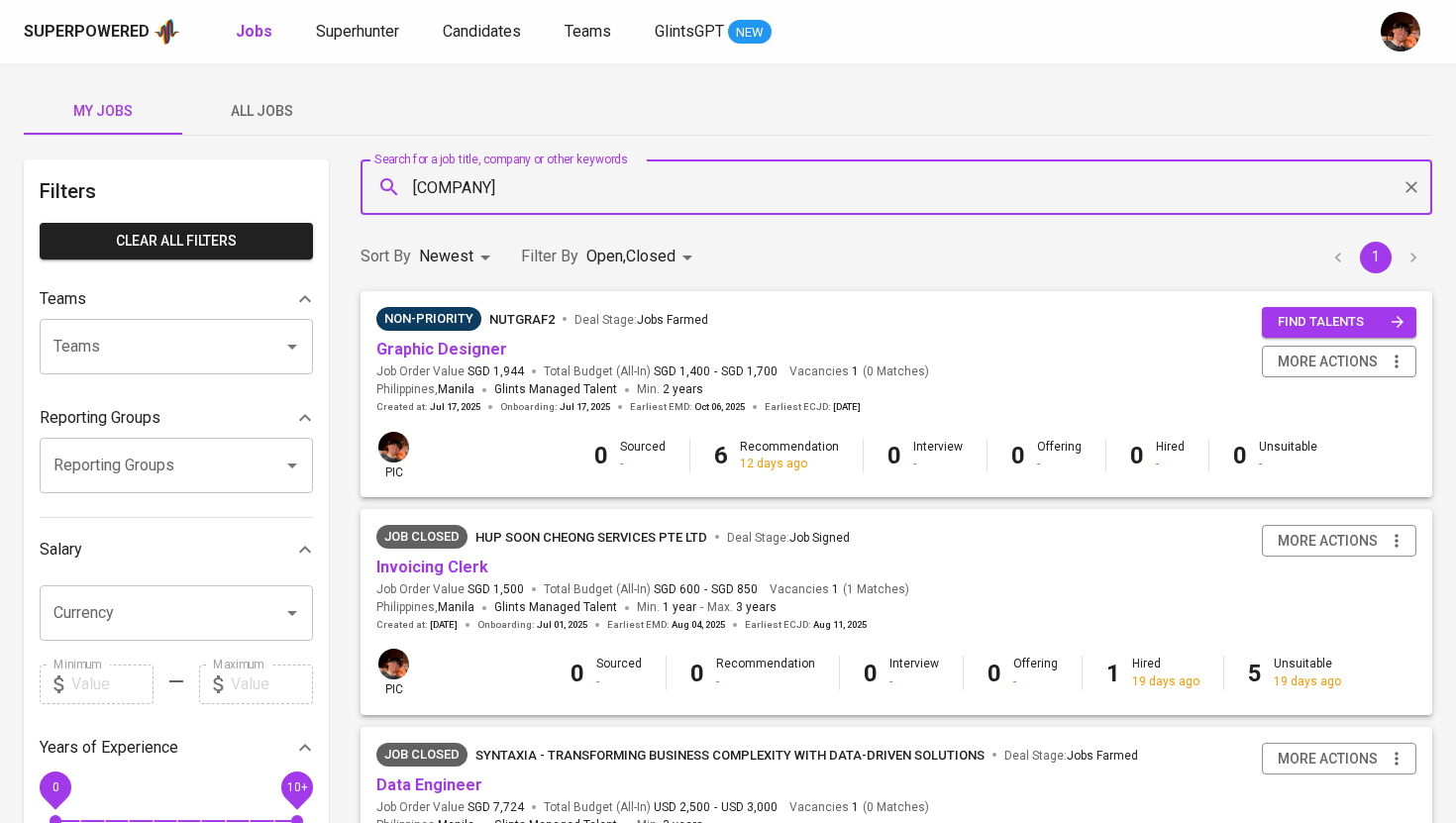 type on "[COMPANY]" 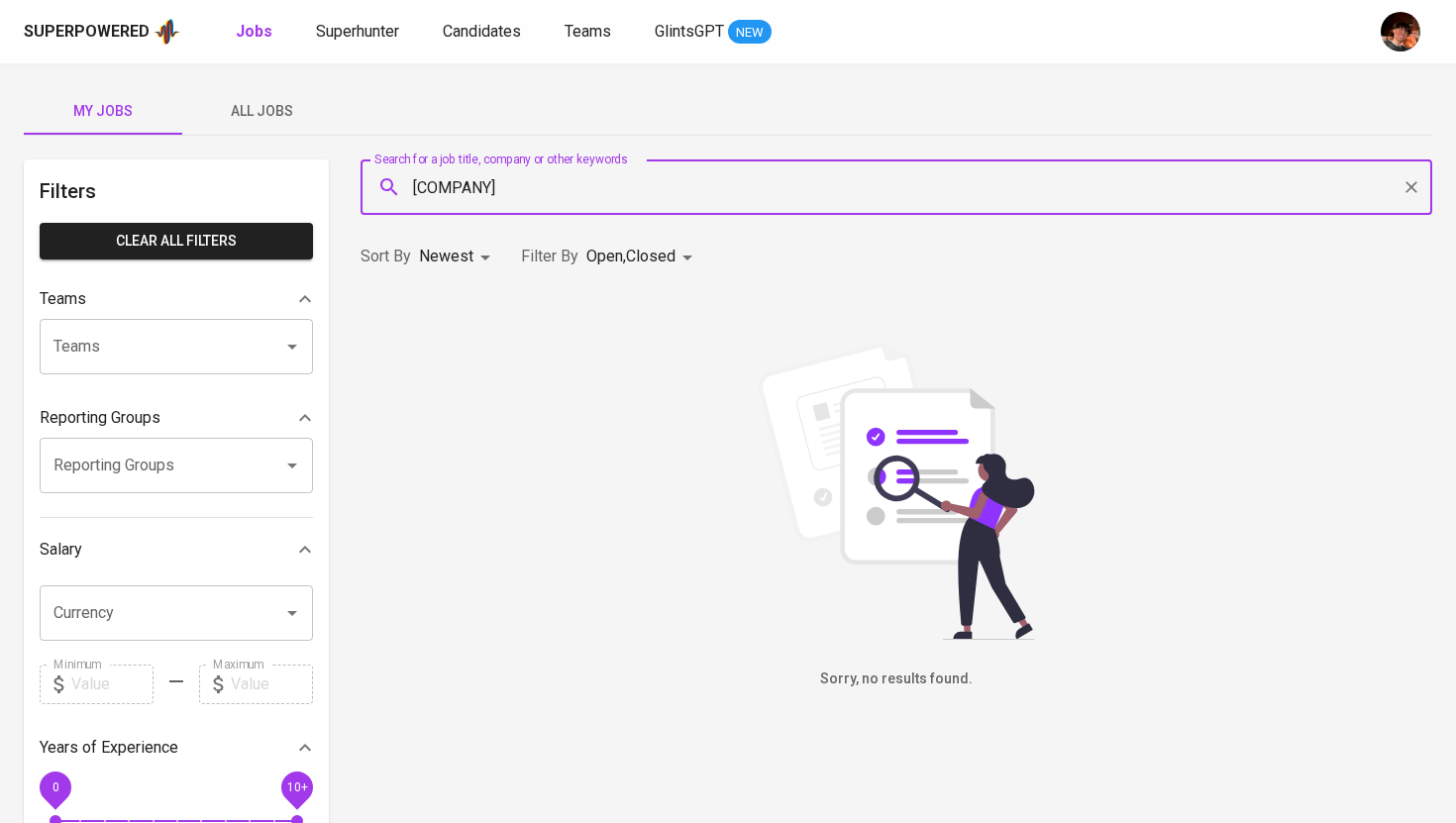 click on "[COMPANY]" at bounding box center [901, 187] 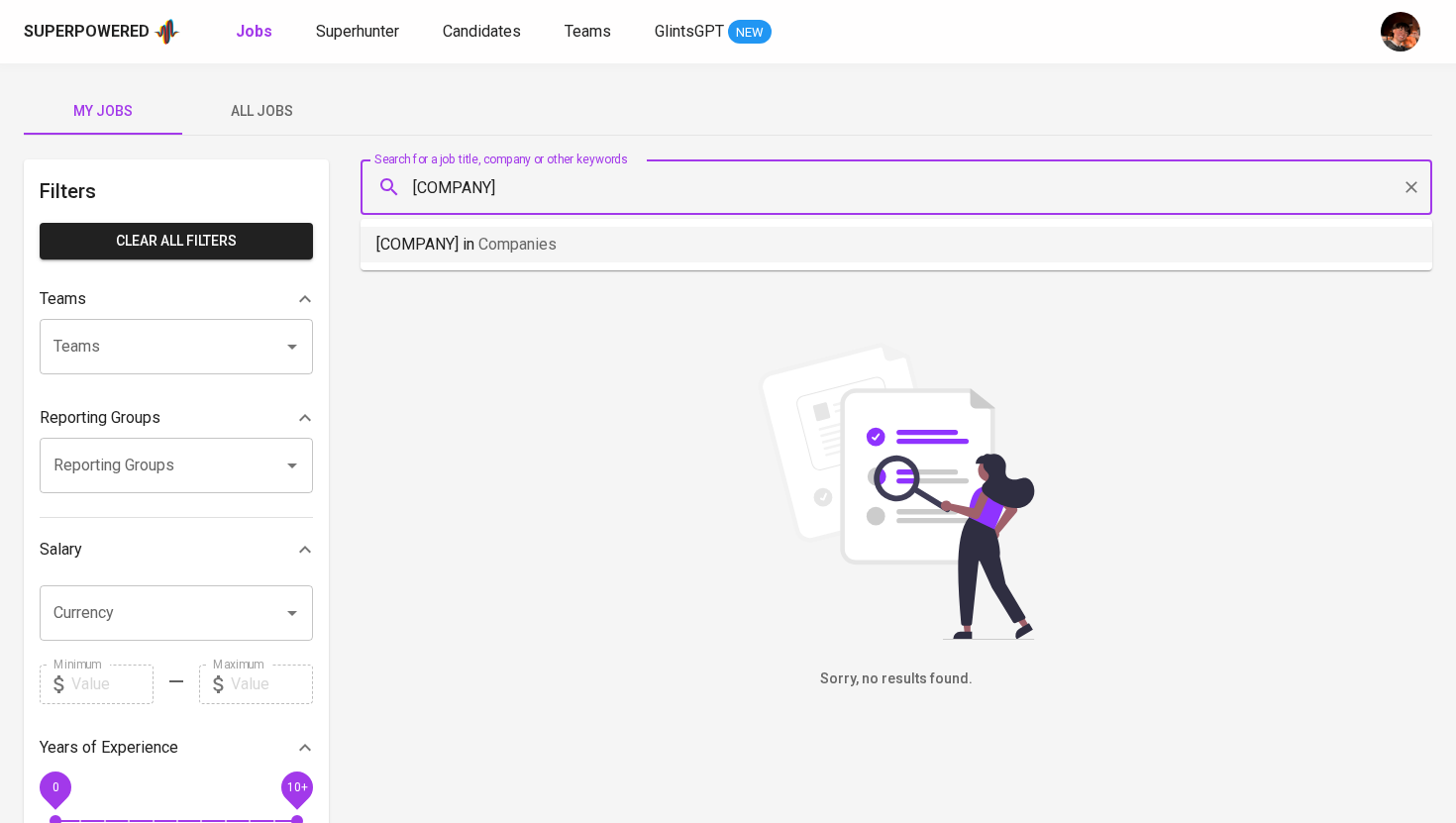 click on "[SURNAME] in Companies" at bounding box center [896, 245] 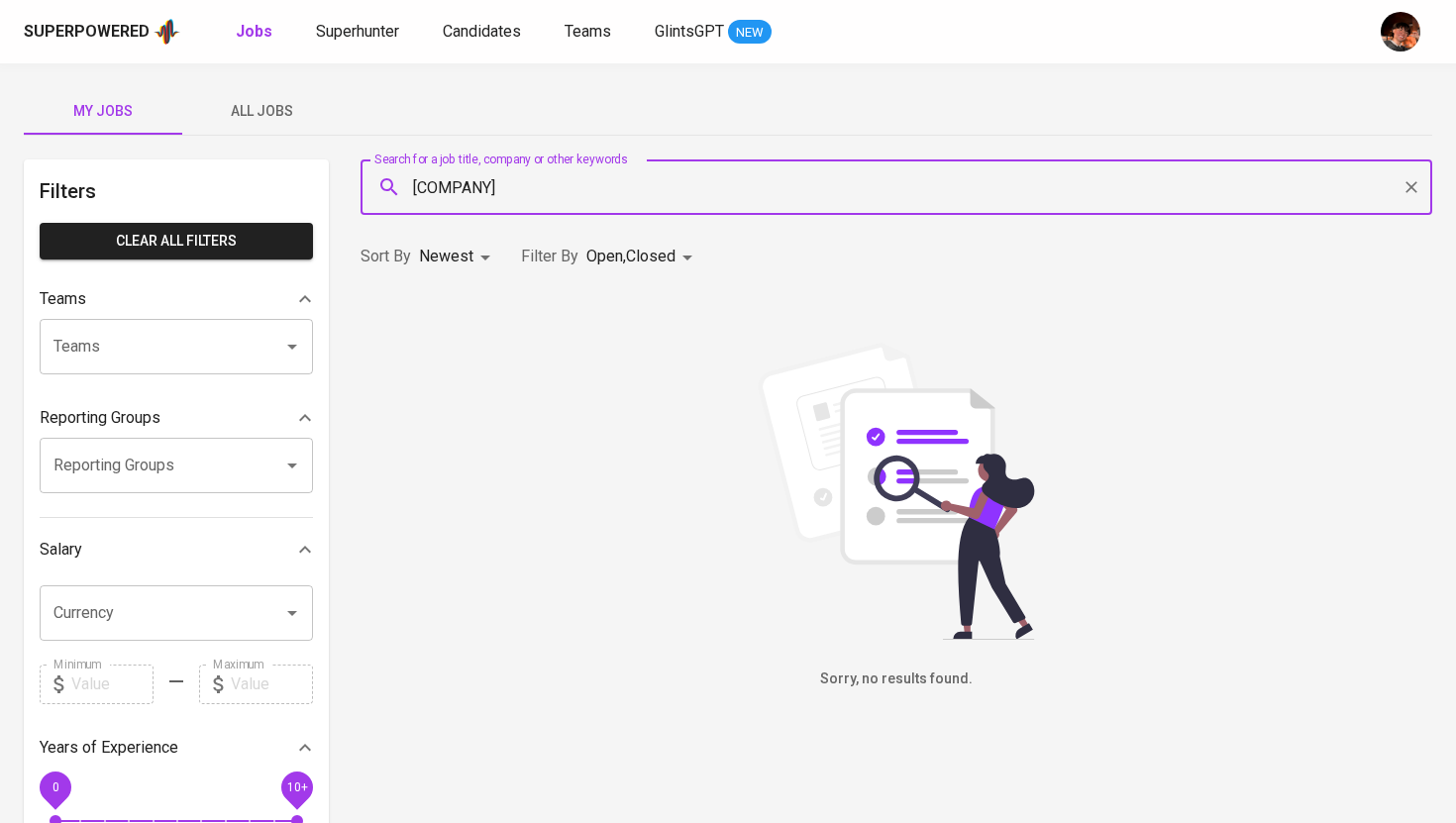 click on "[COMPANY]" at bounding box center [901, 187] 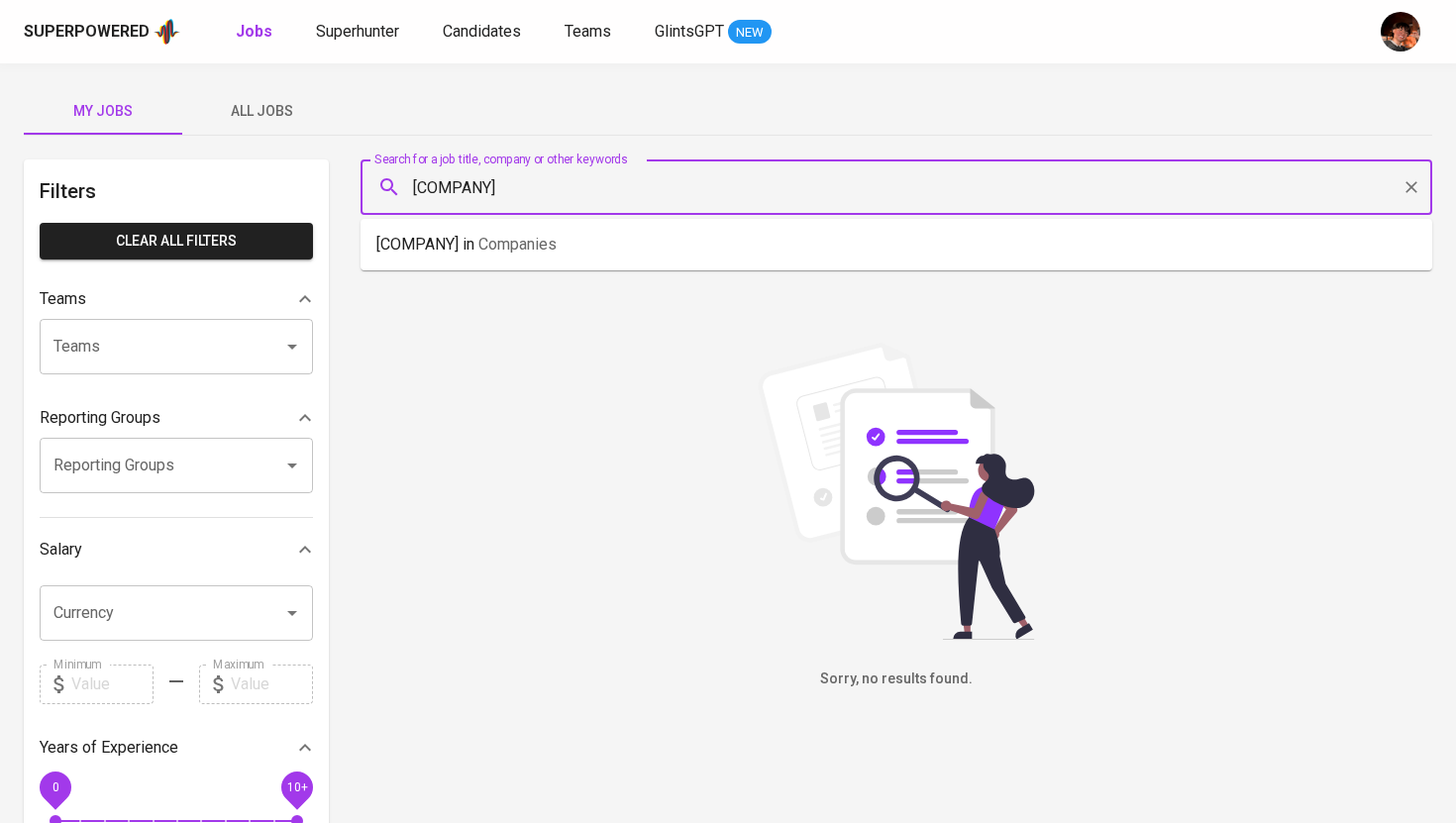 click on "[COMPANY]" at bounding box center [901, 187] 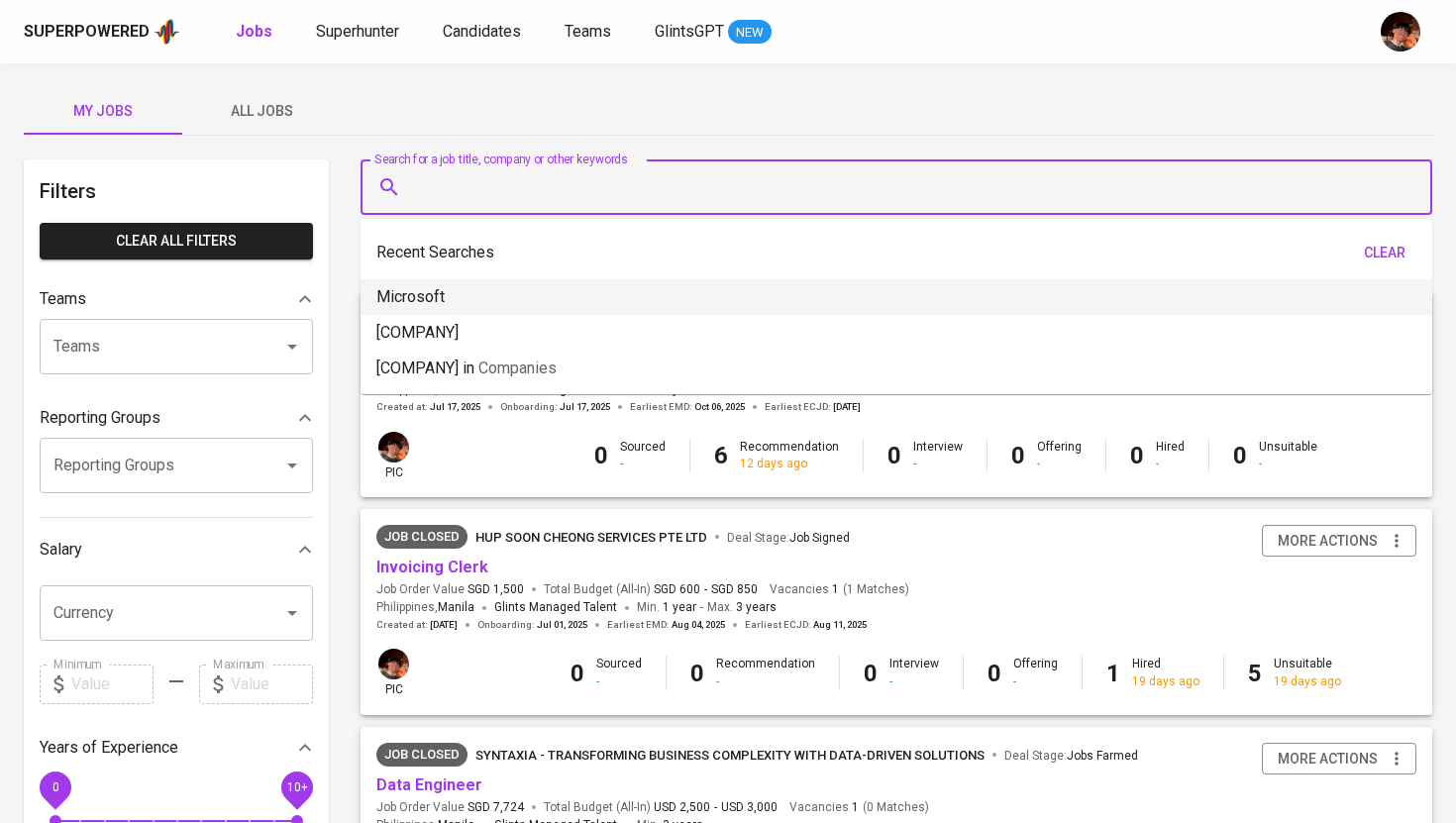 click on "My Jobs All Jobs" at bounding box center [728, 111] 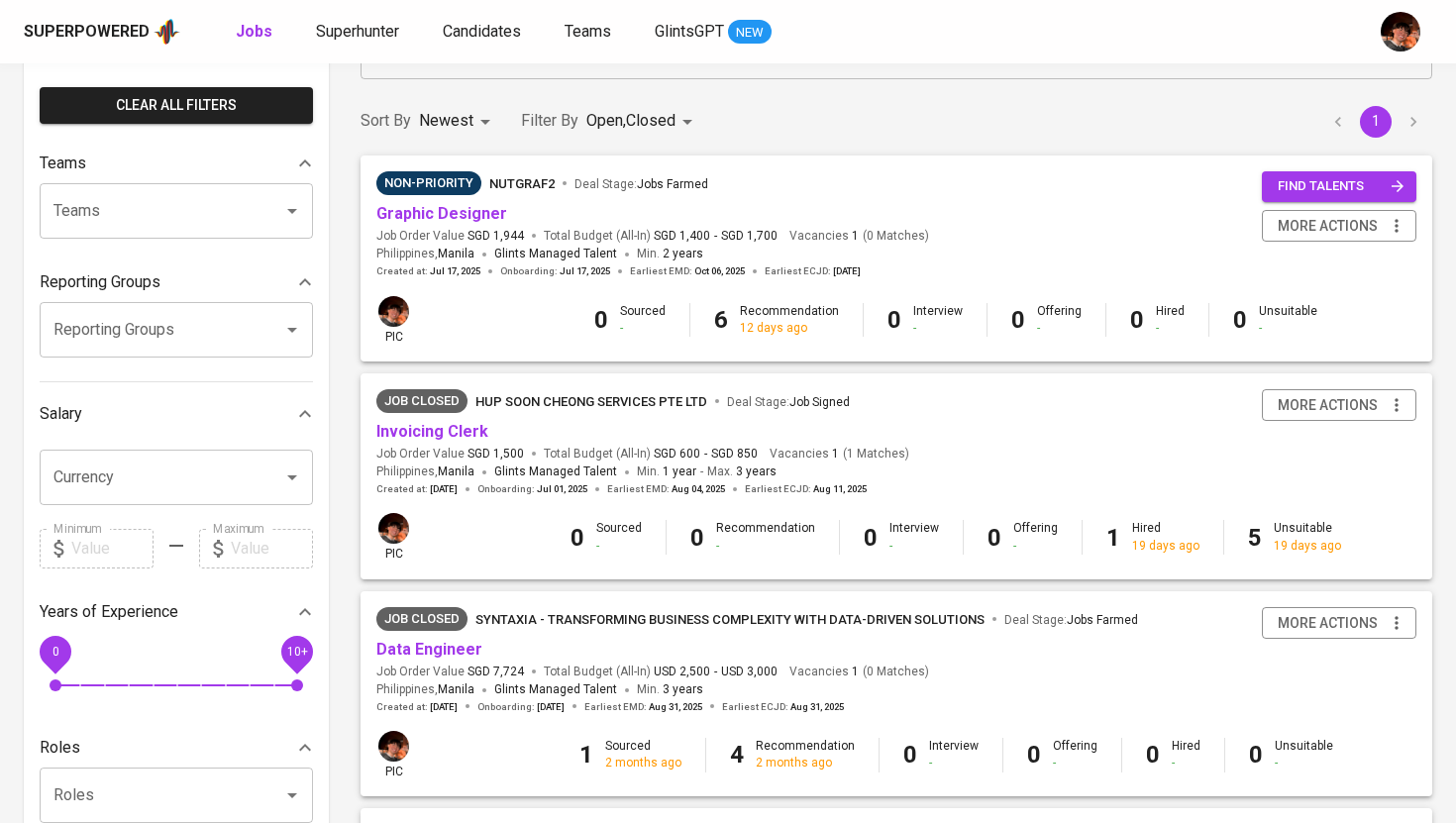 scroll, scrollTop: 0, scrollLeft: 0, axis: both 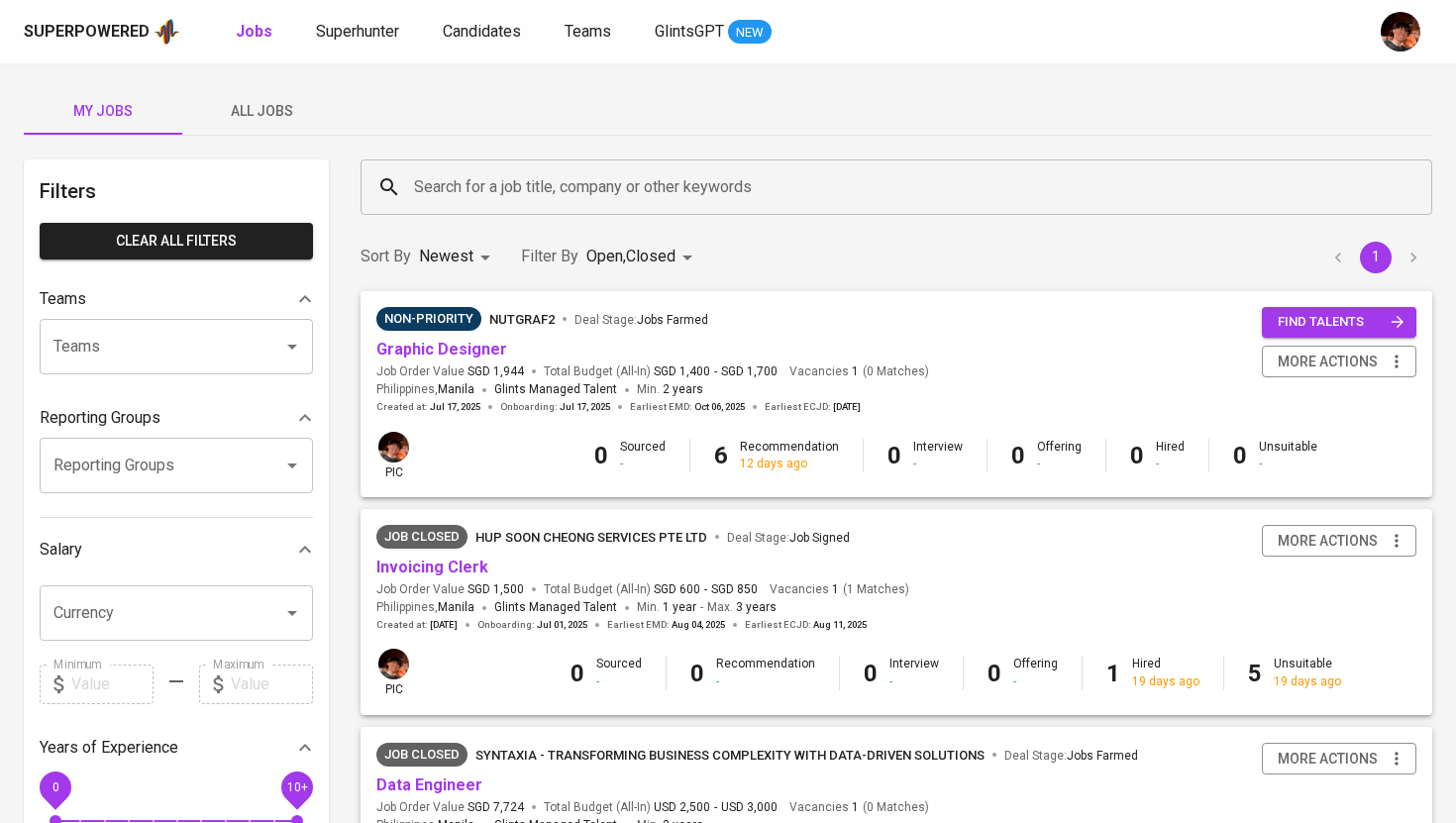 click on "All Jobs" at bounding box center [261, 111] 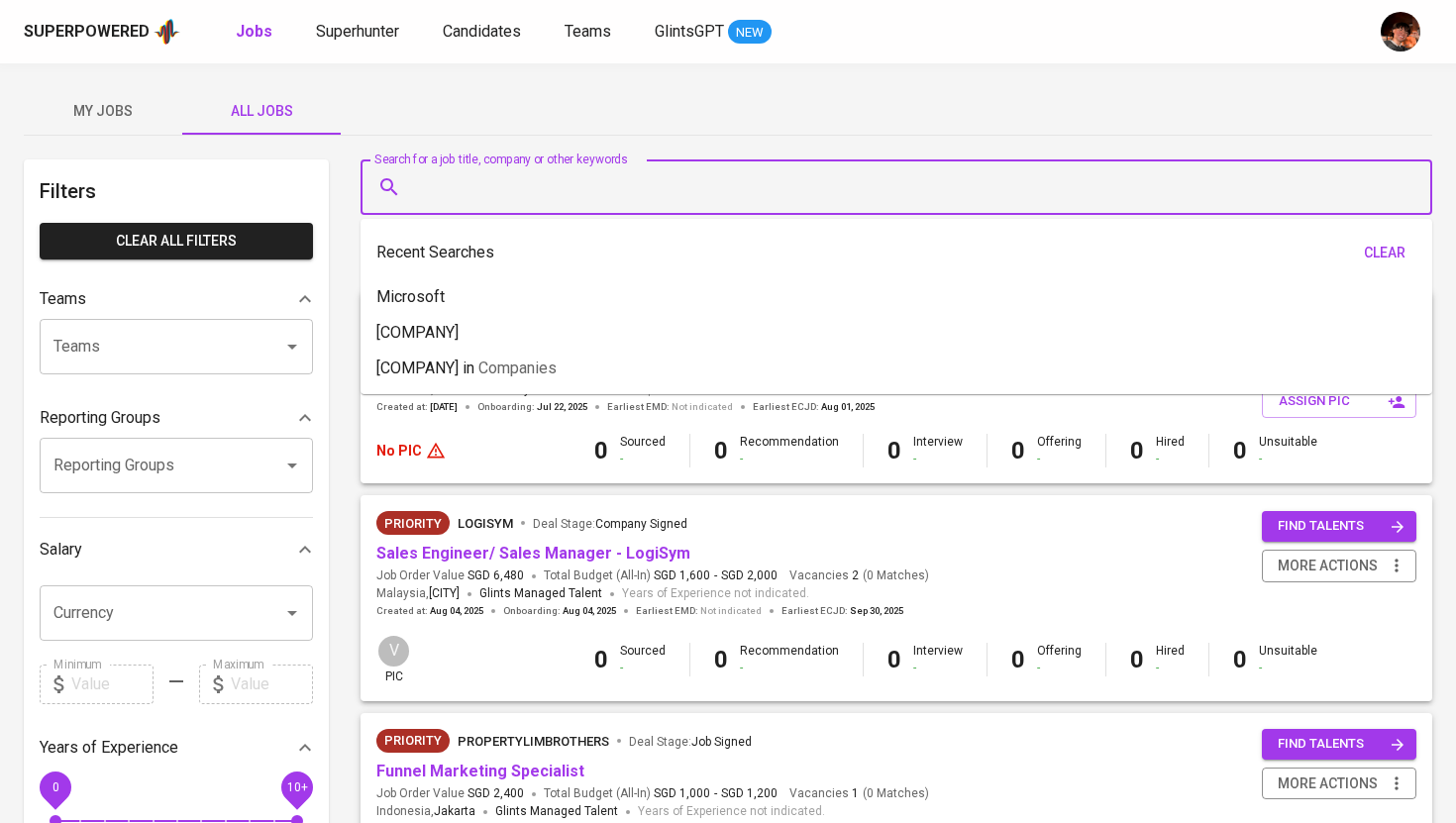 click on "Search for a job title, company or other keywords" at bounding box center [901, 187] 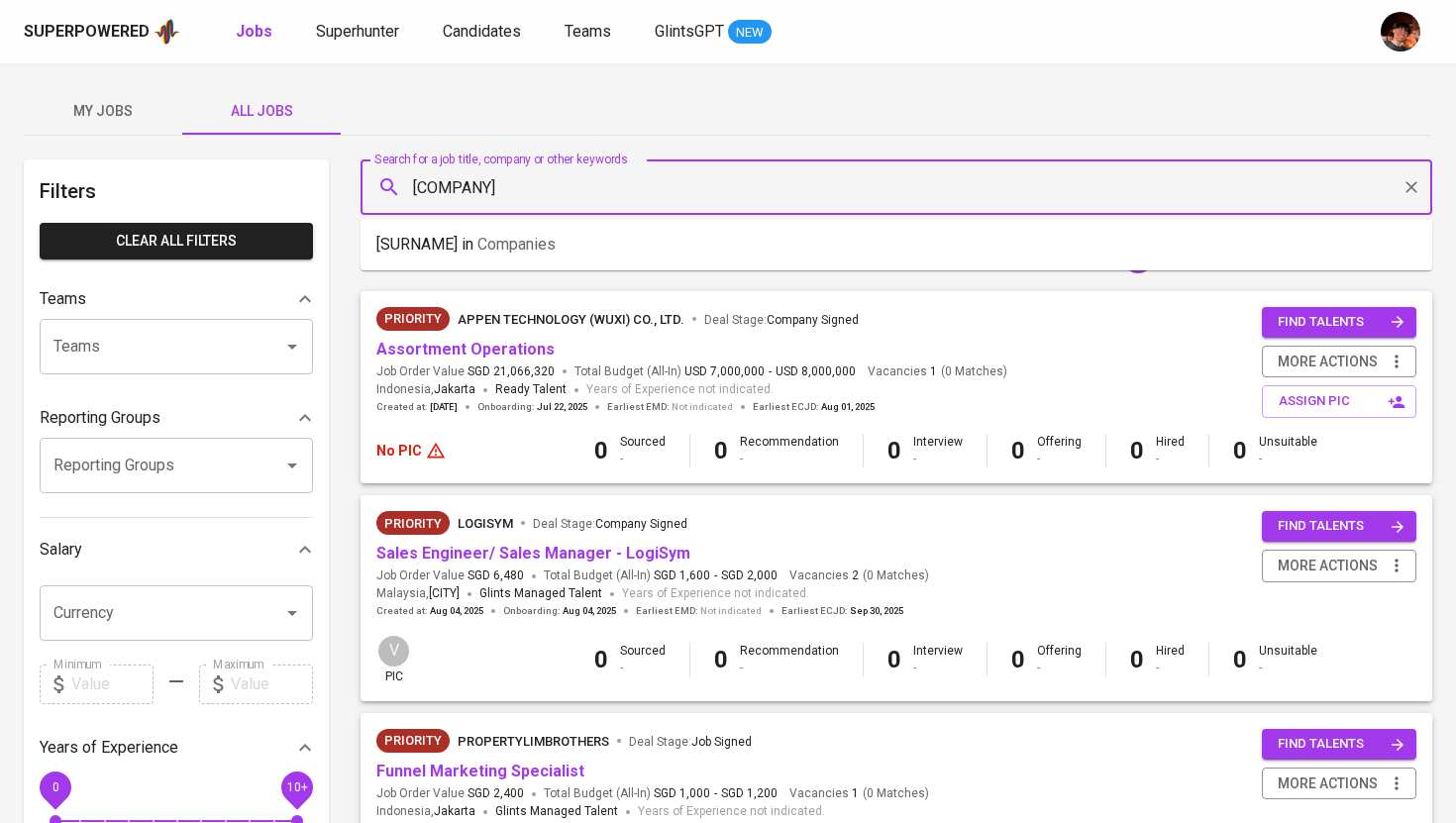 type on "[COMPANY]" 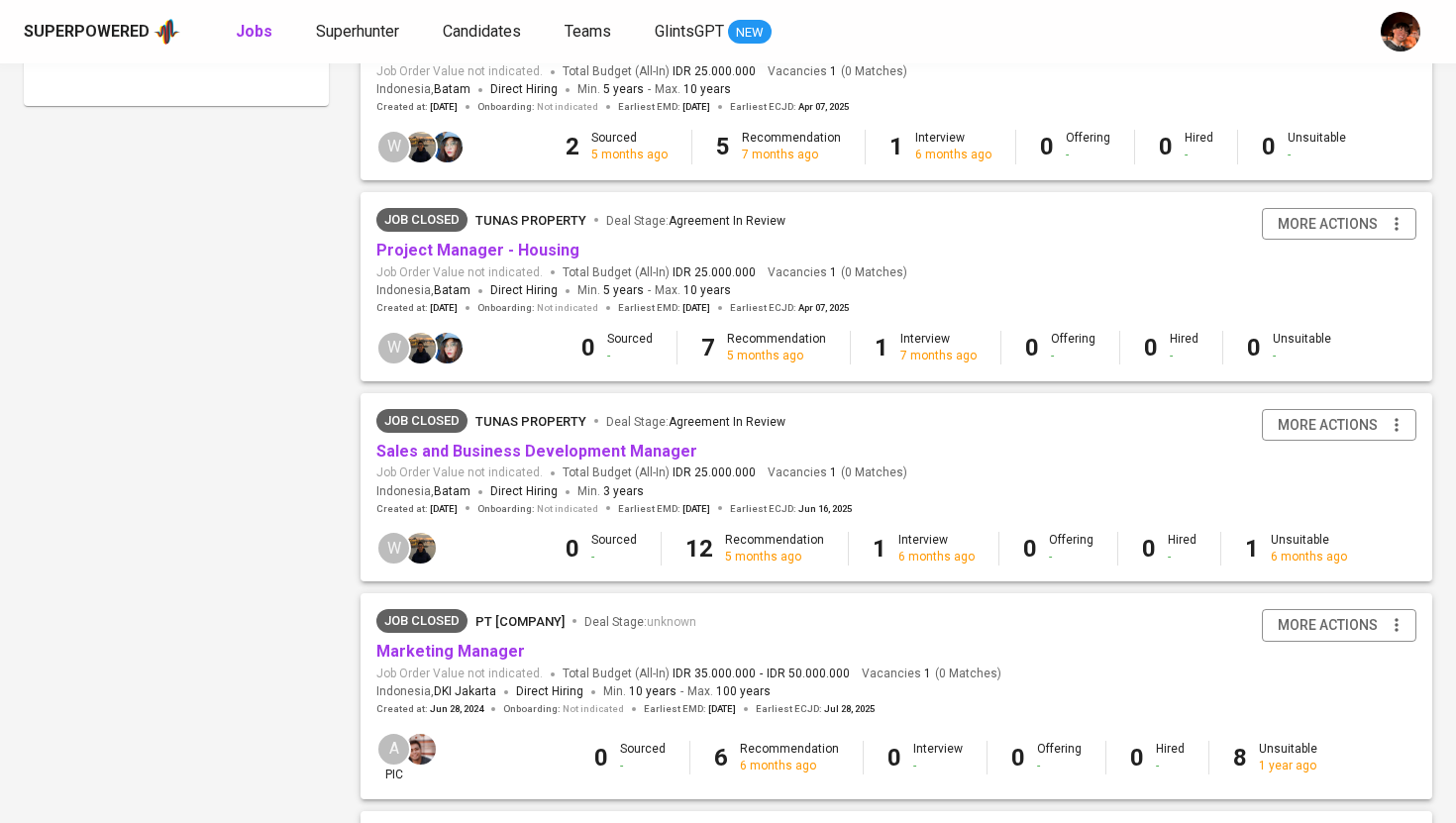 scroll, scrollTop: 1173, scrollLeft: 0, axis: vertical 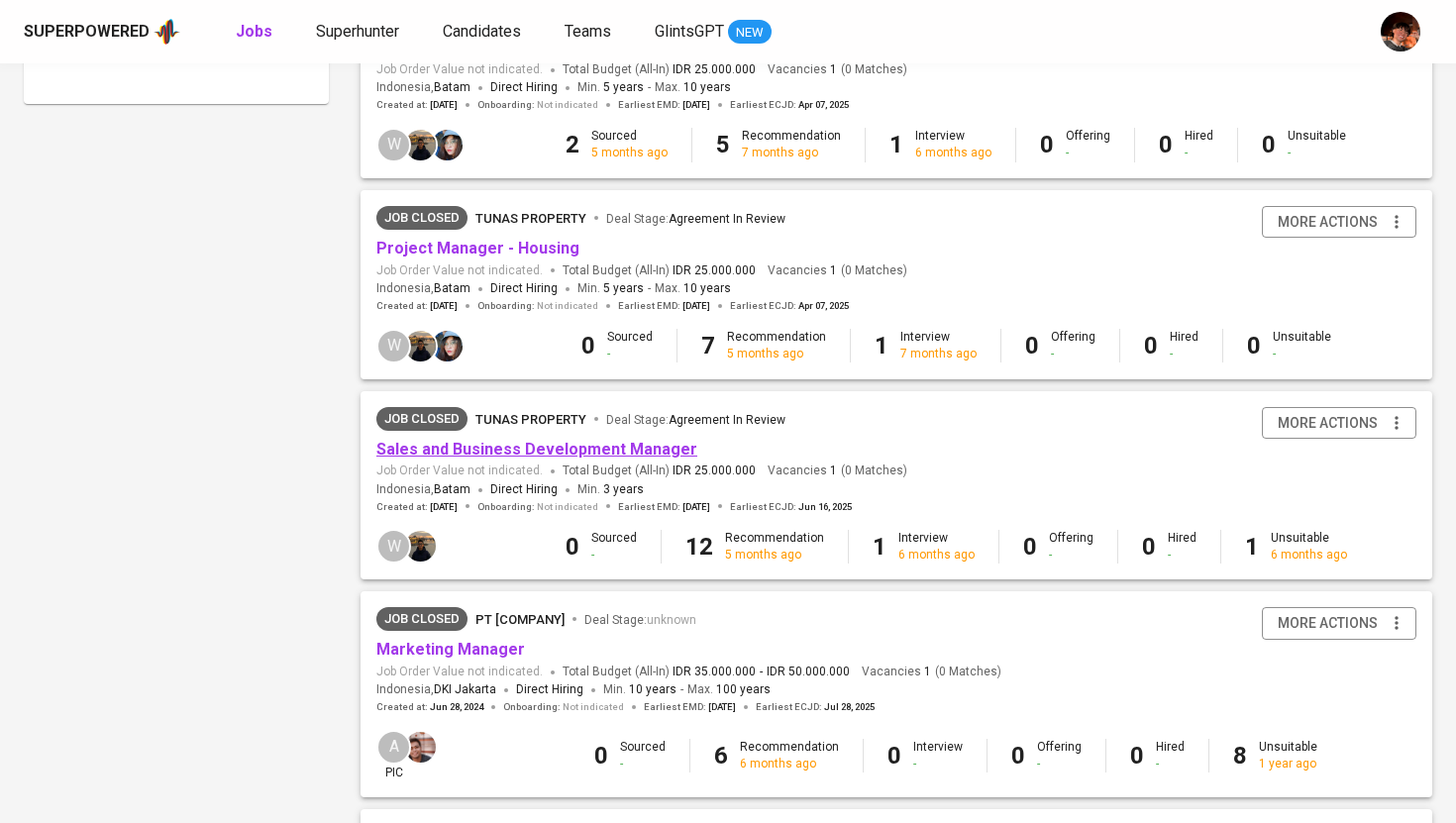 click on "Sales and Business Development Manager" at bounding box center [537, 449] 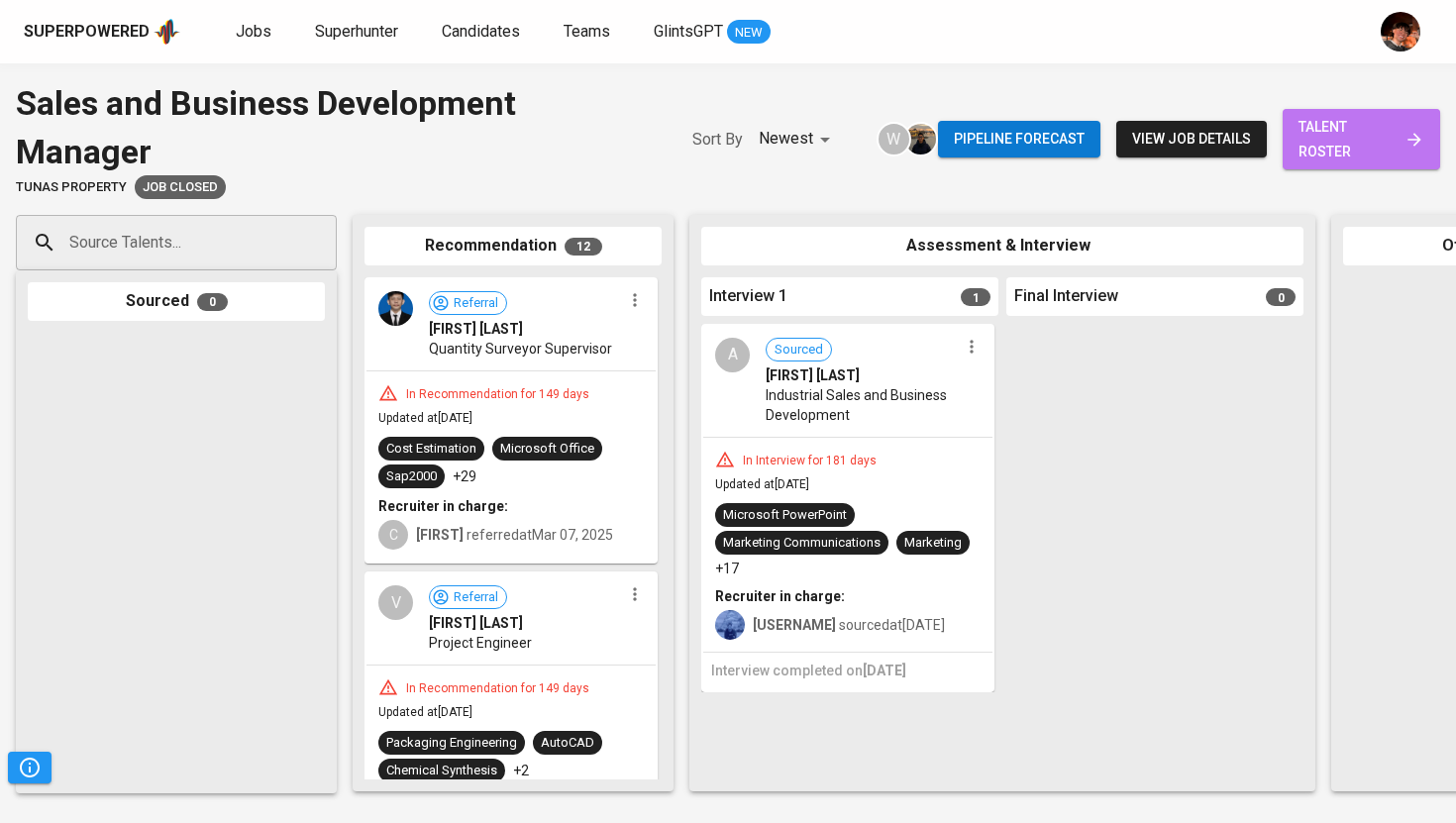 click on "talent roster" at bounding box center (1361, 139) 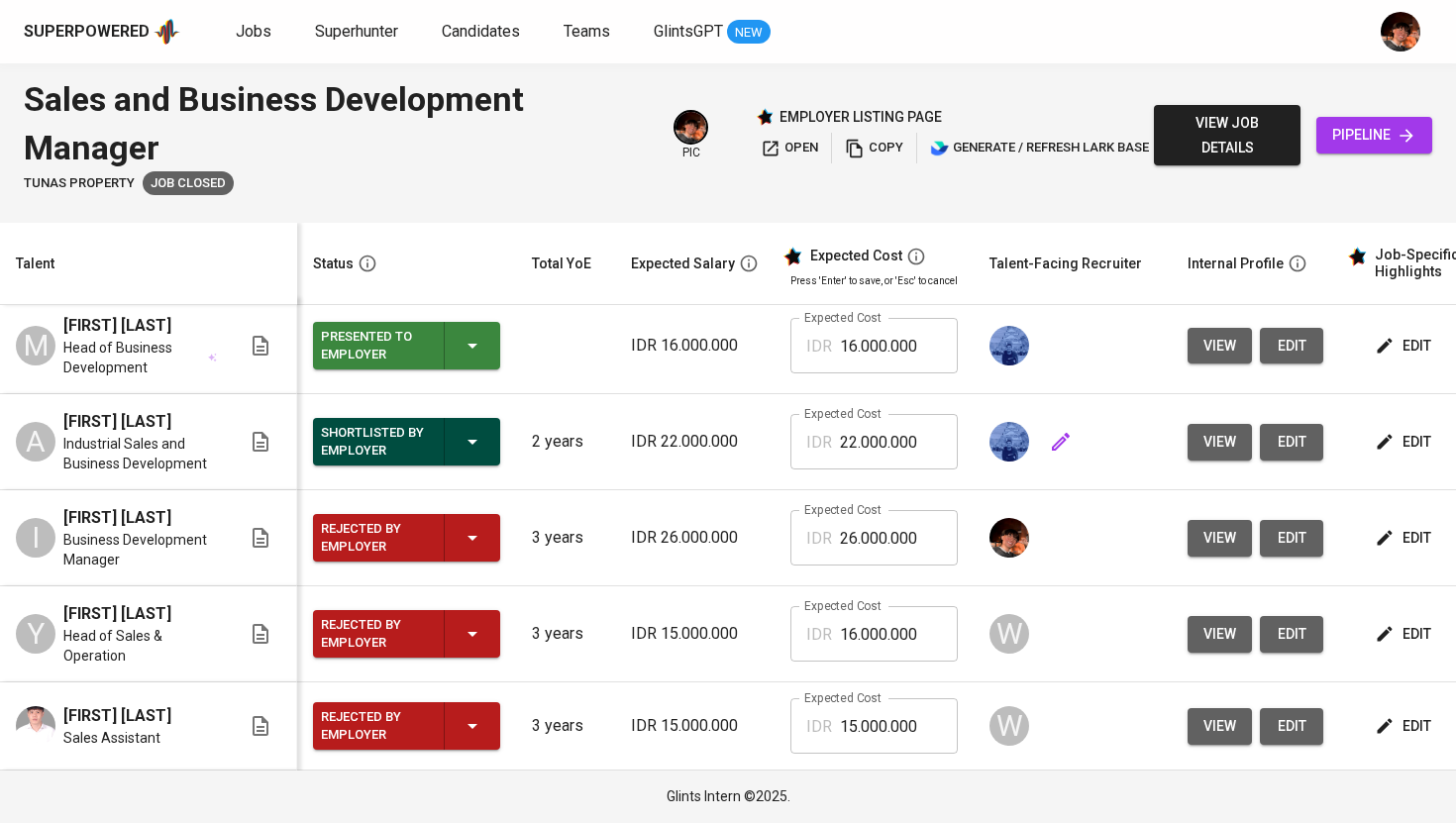 scroll, scrollTop: 7, scrollLeft: 38, axis: both 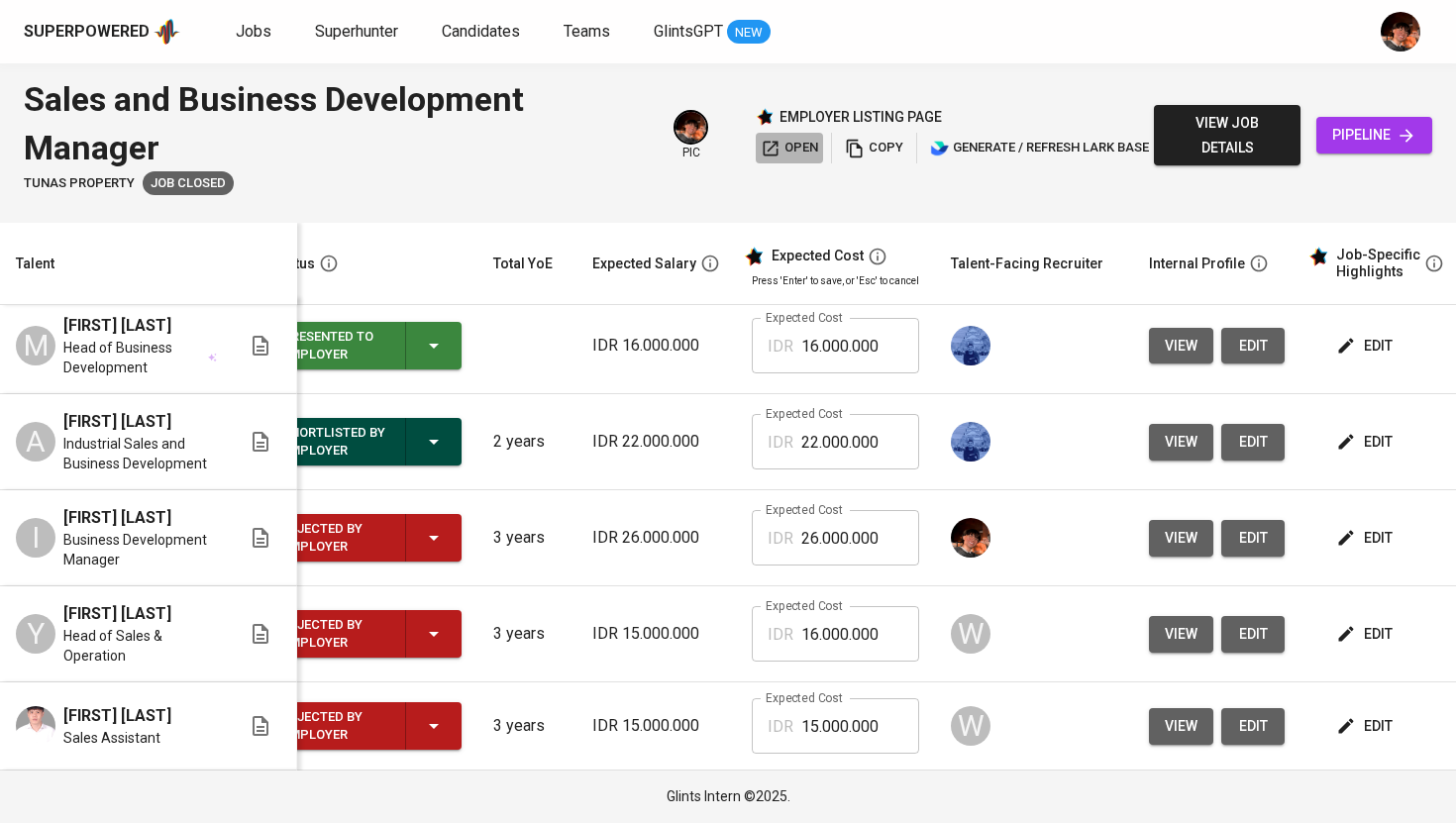 click on "open" at bounding box center [789, 148] 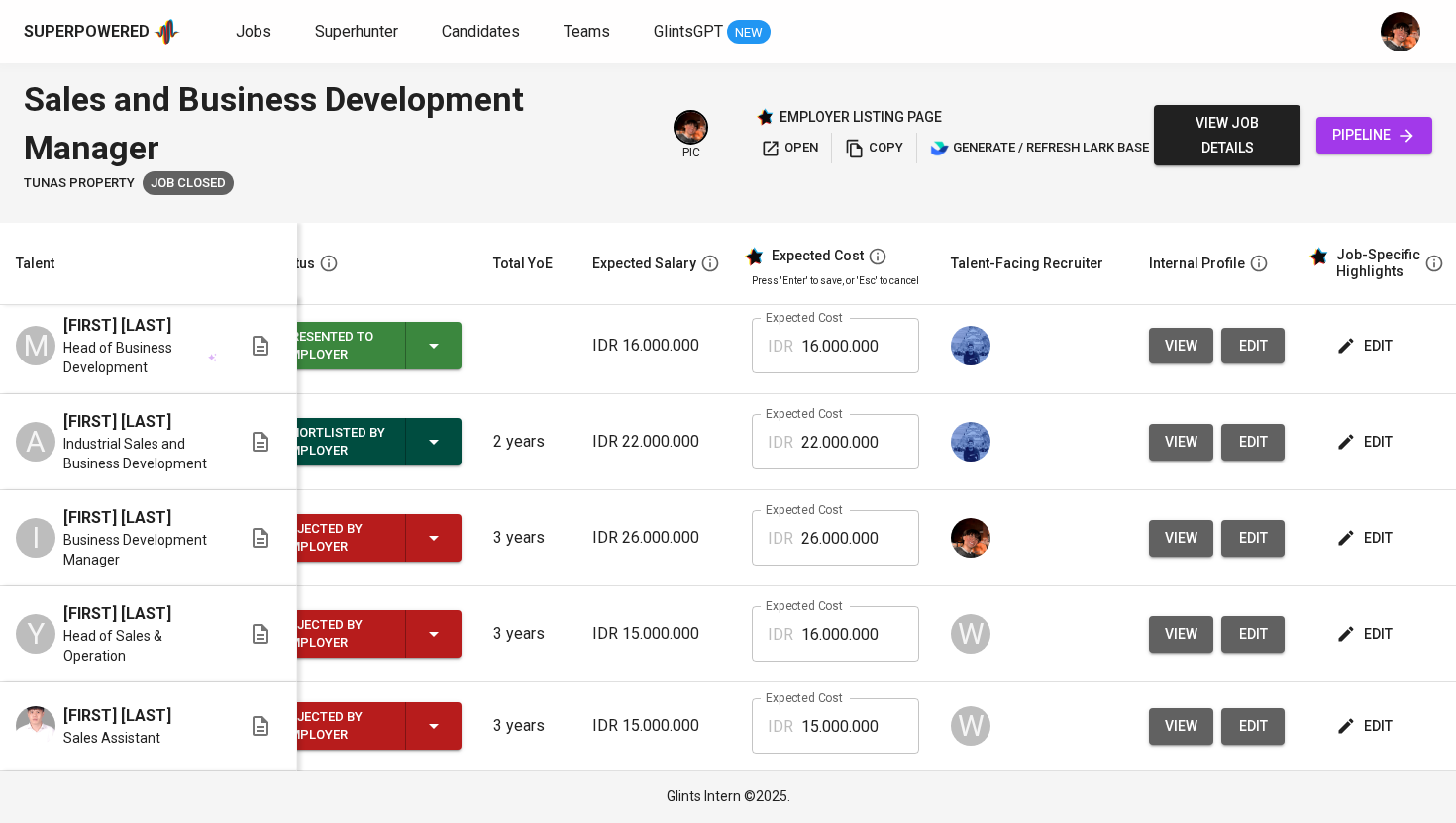 click on "edit" at bounding box center (1390, 442) 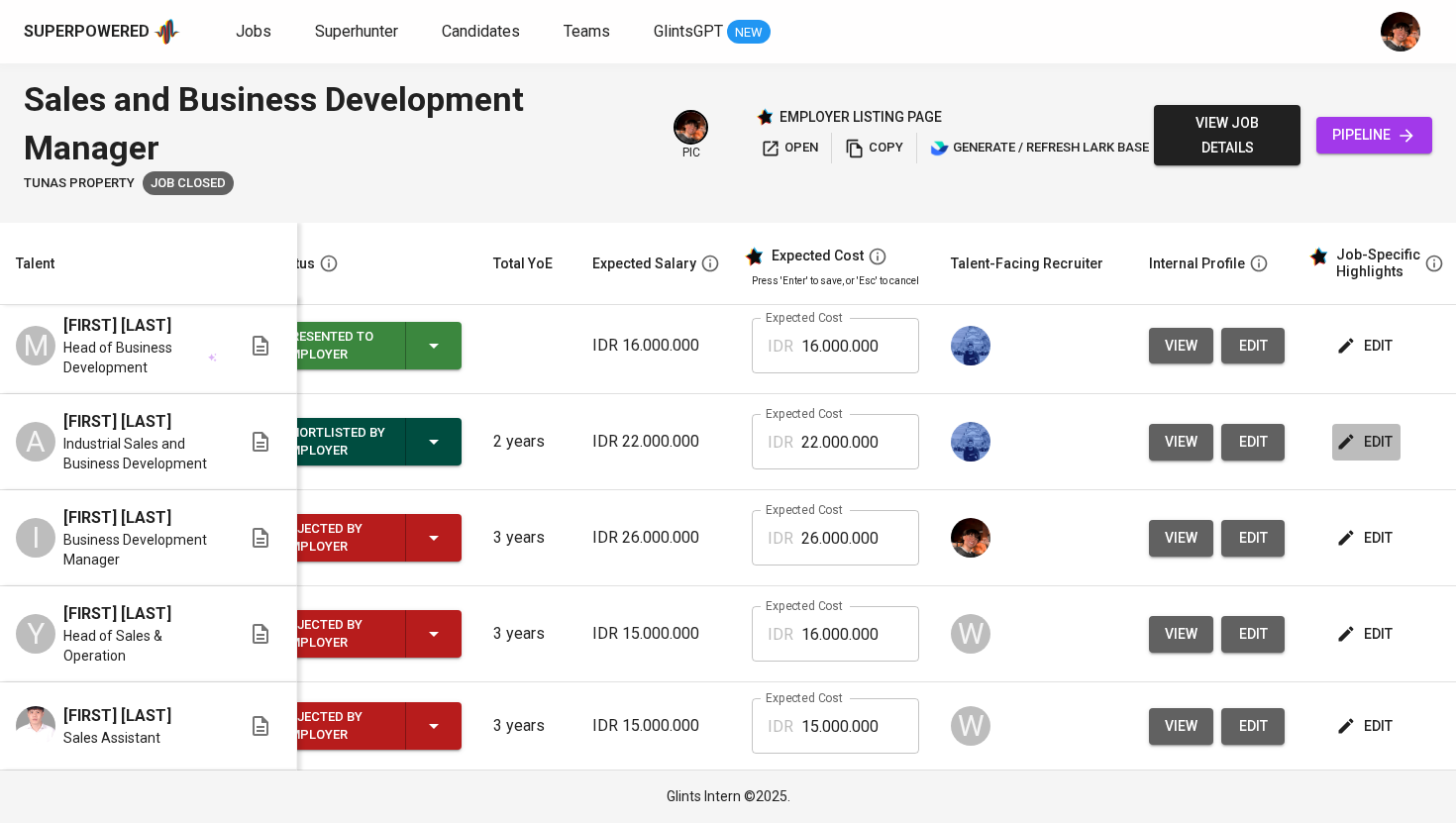 click 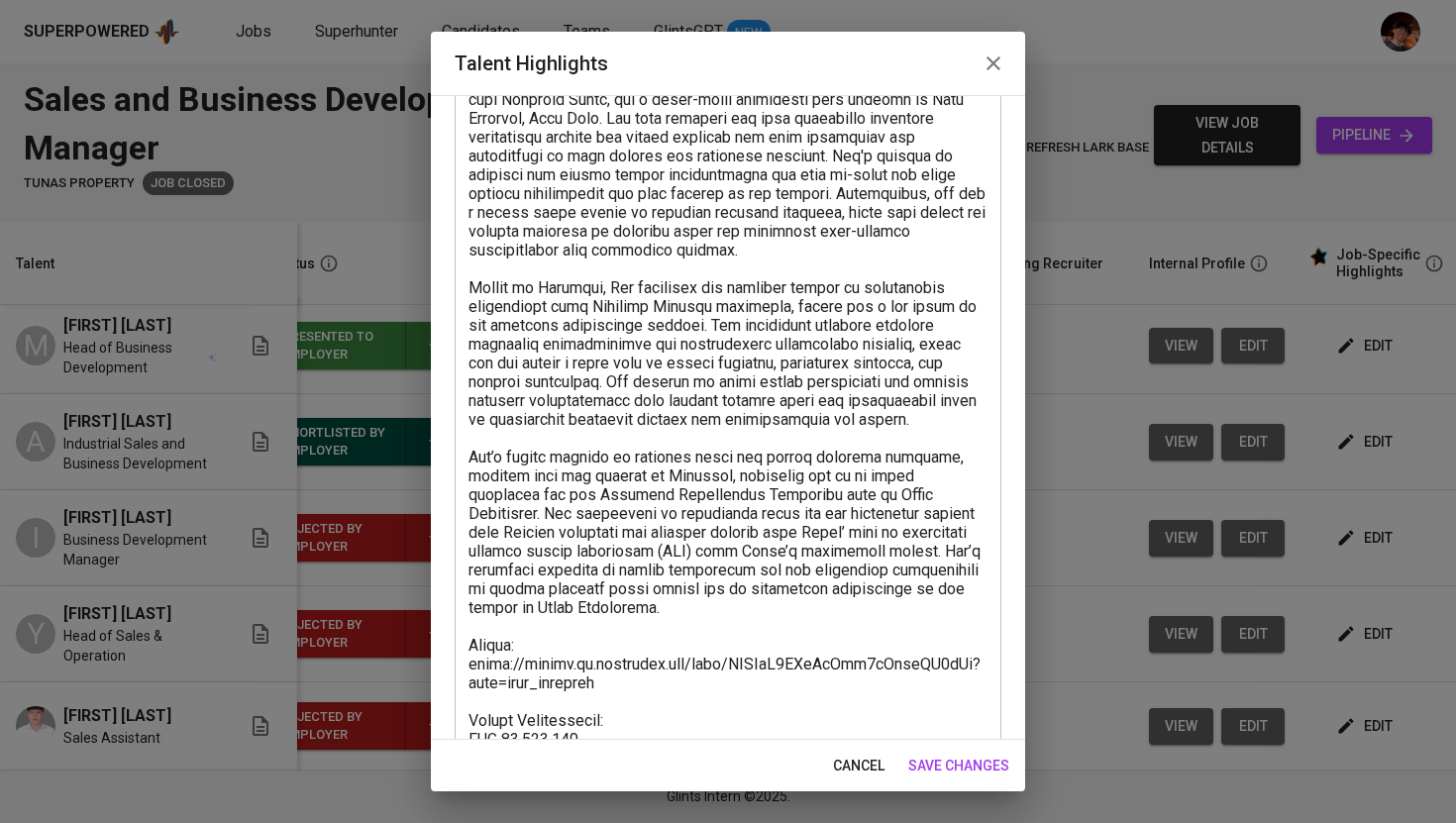 scroll, scrollTop: 367, scrollLeft: 0, axis: vertical 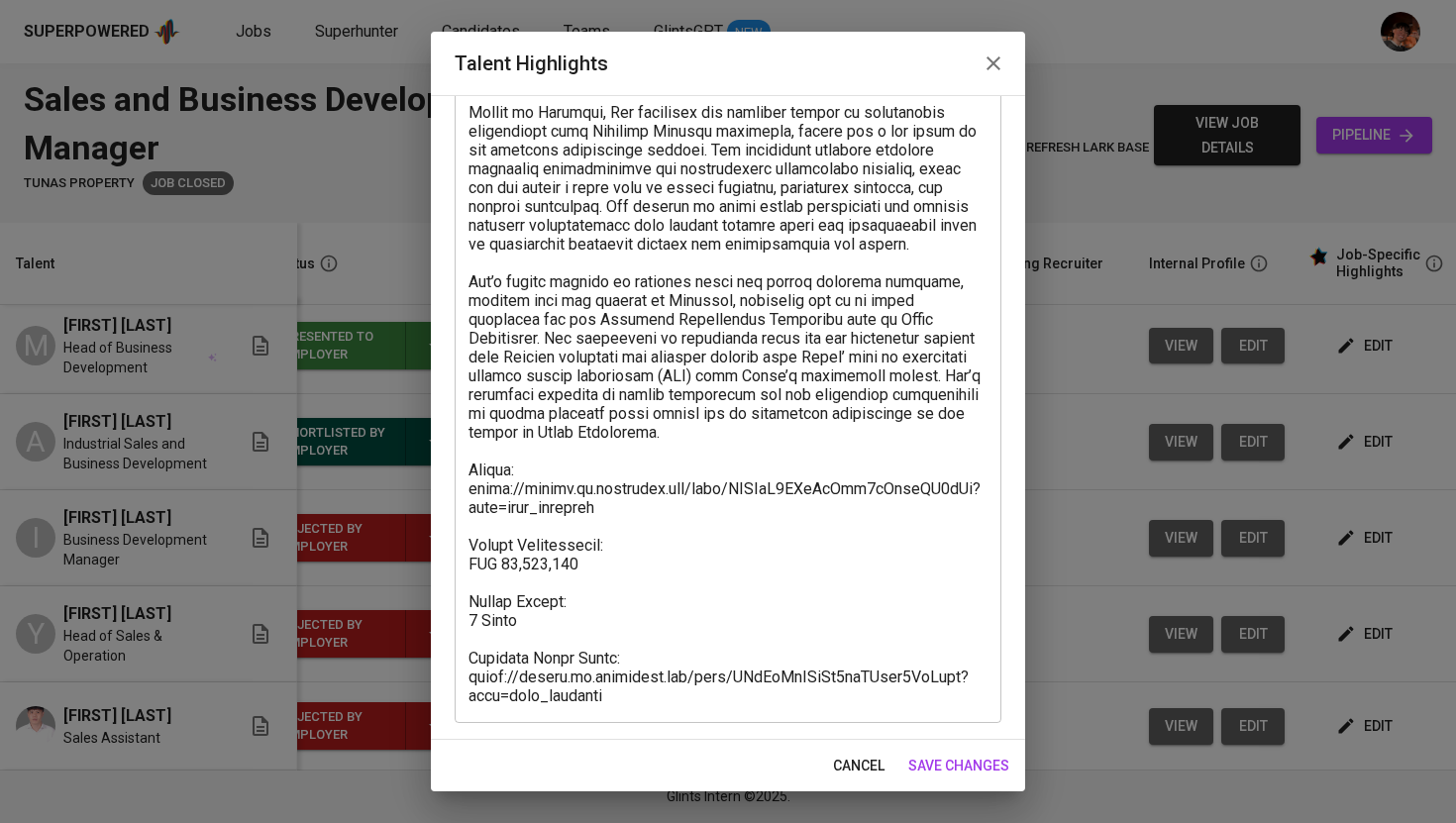 drag, startPoint x: 652, startPoint y: 708, endPoint x: 470, endPoint y: 472, distance: 298.0268 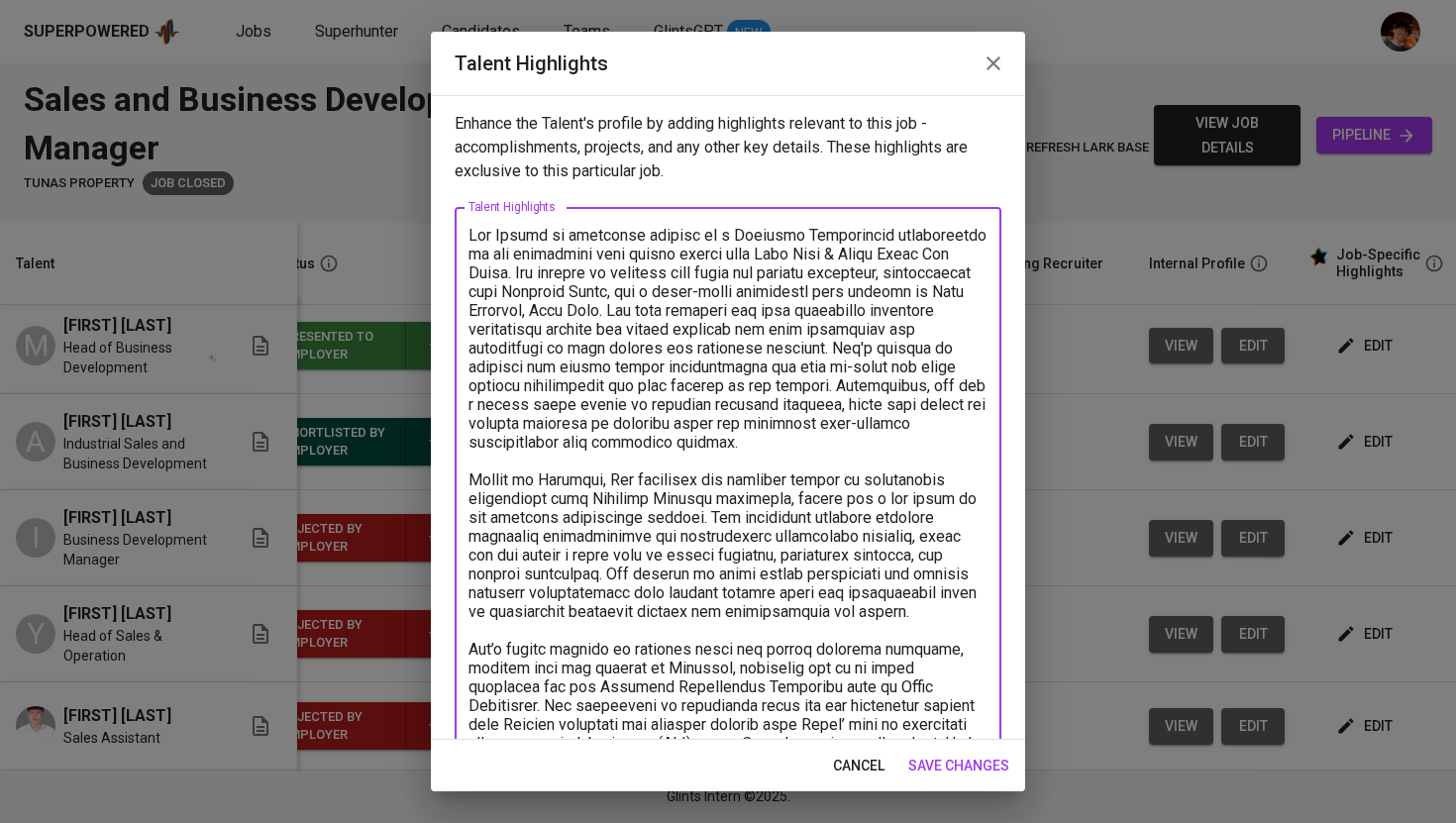 drag, startPoint x: 470, startPoint y: 472, endPoint x: 617, endPoint y: 647, distance: 228.54759 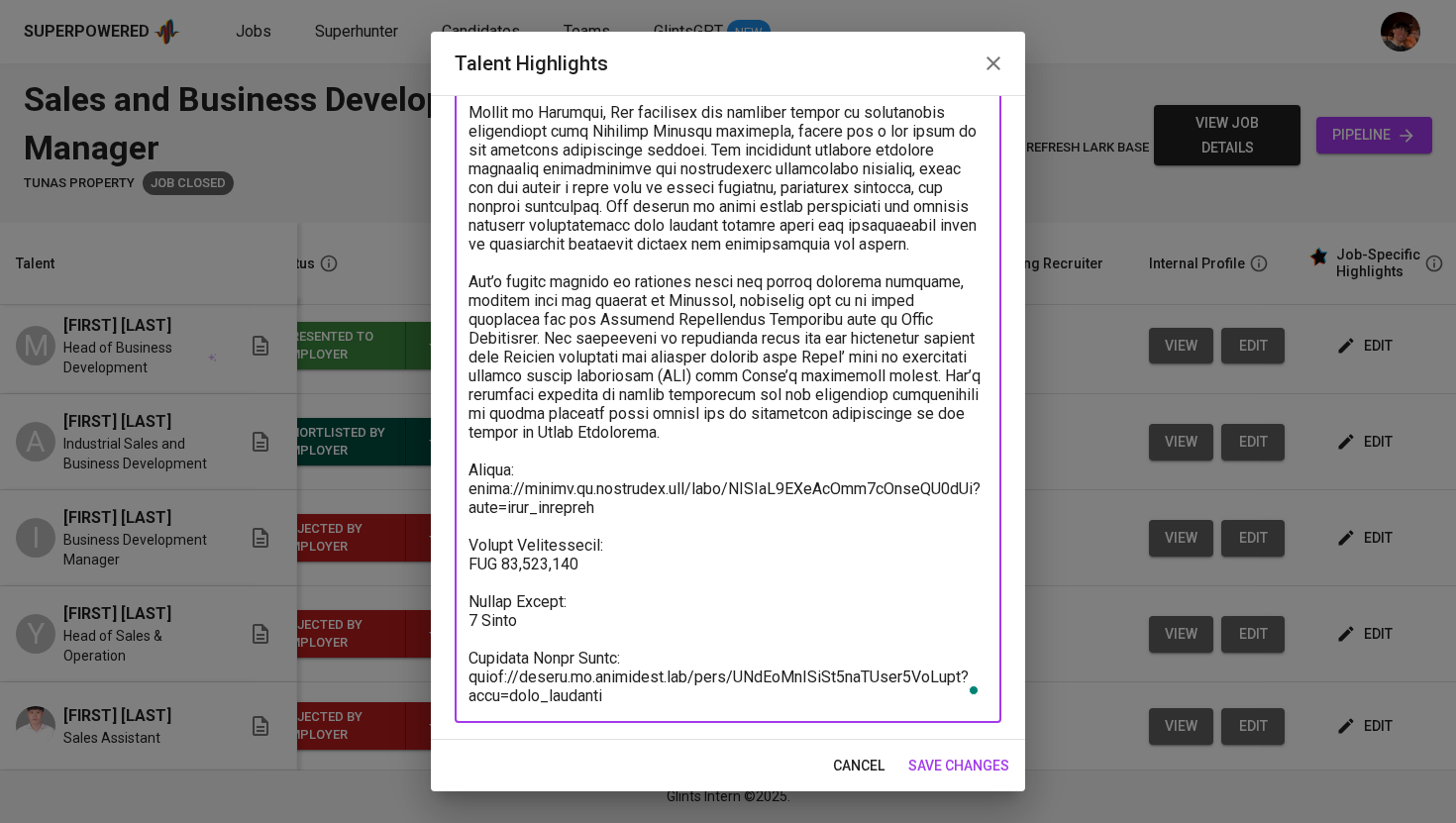 click at bounding box center [728, 281] 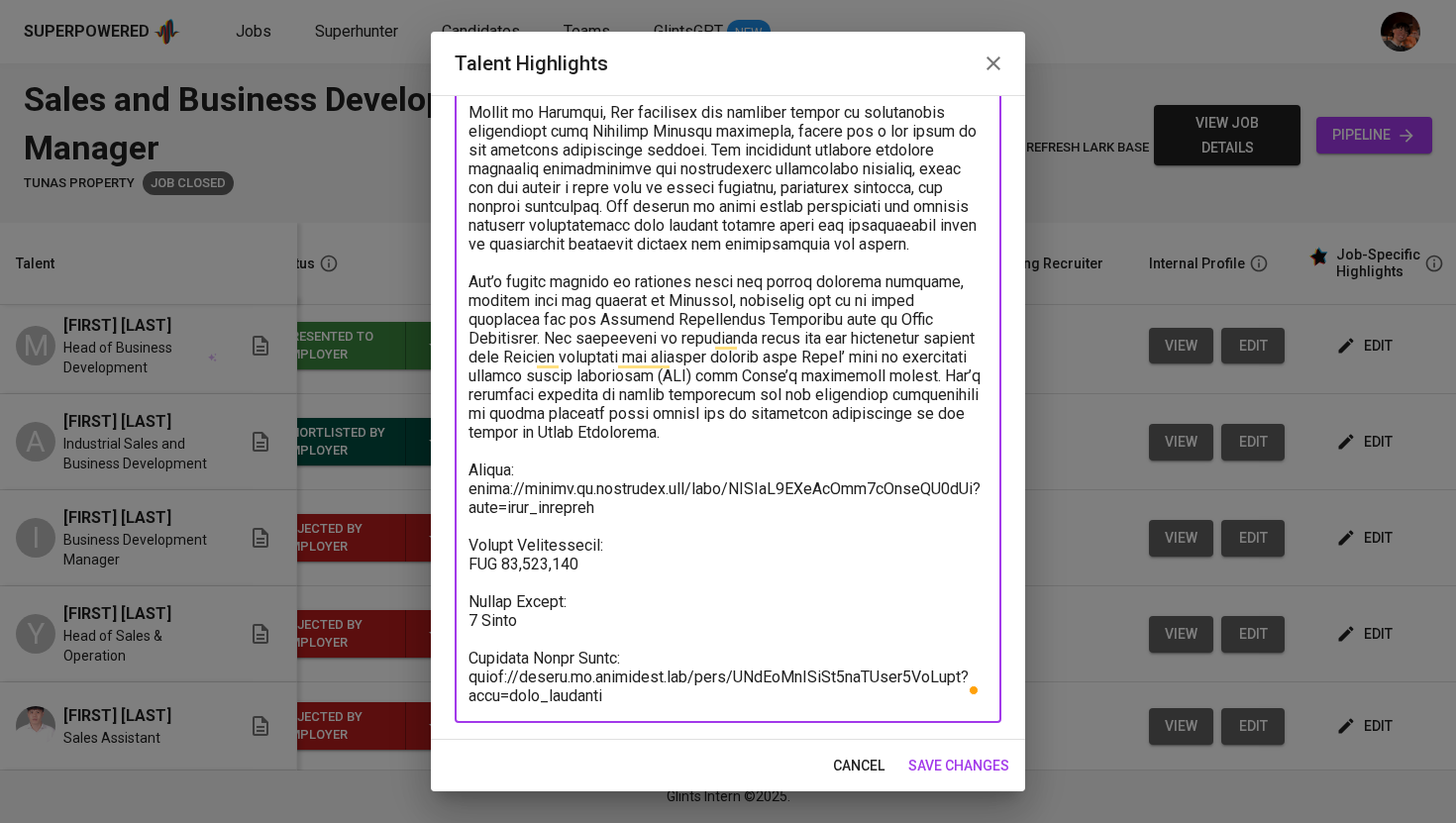 scroll, scrollTop: 367, scrollLeft: 0, axis: vertical 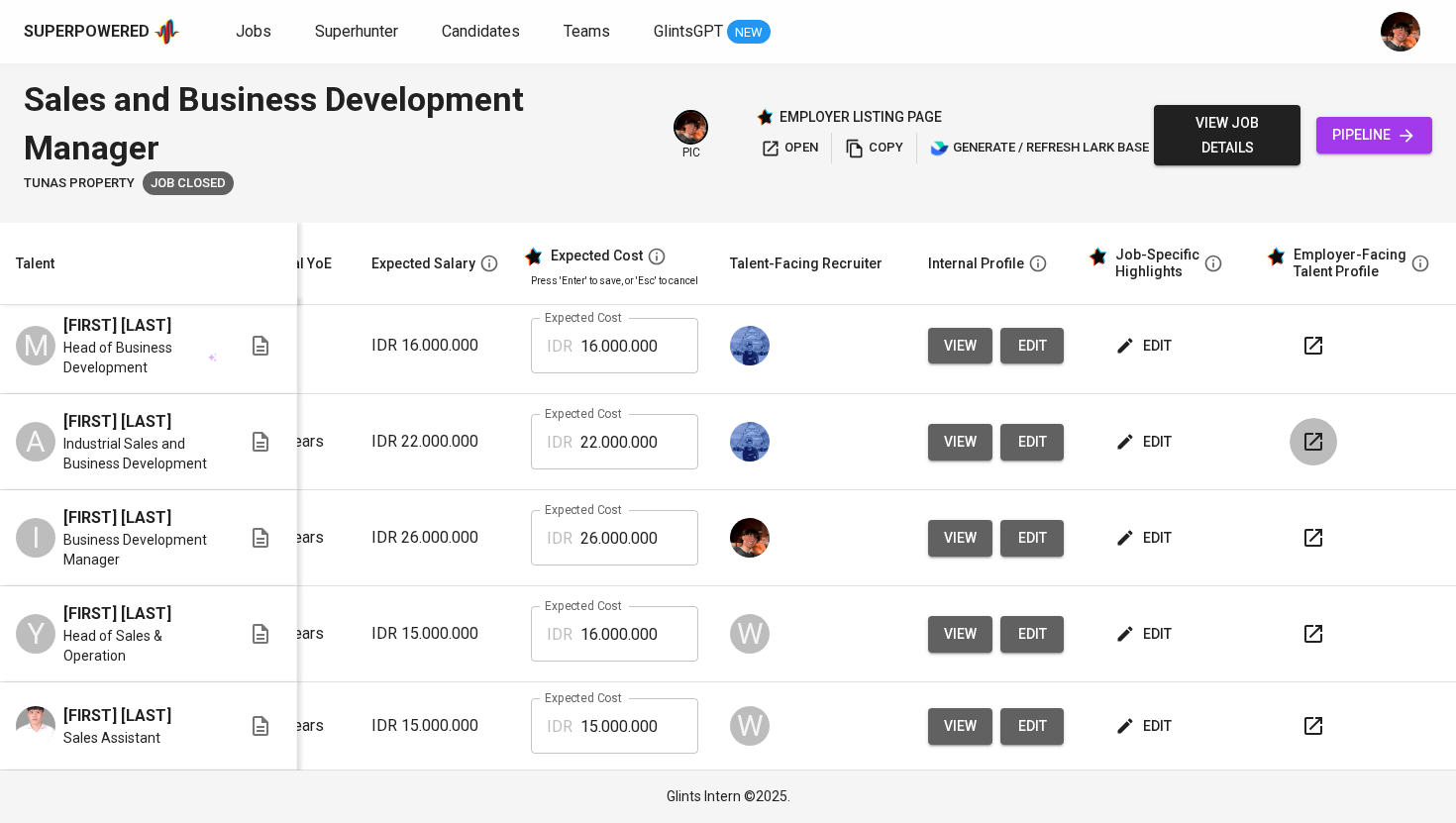 click 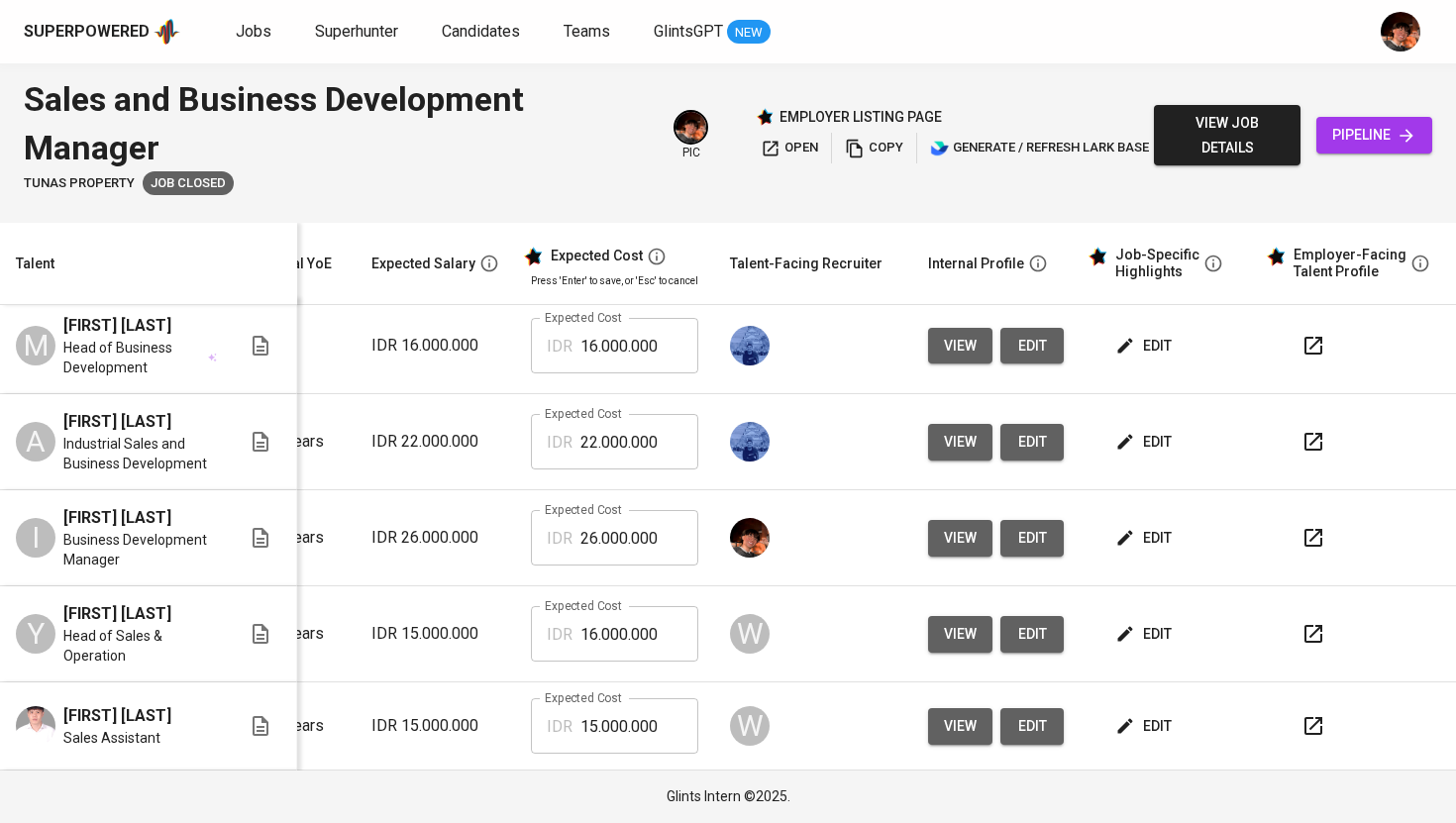 click on "edit" at bounding box center (1145, 442) 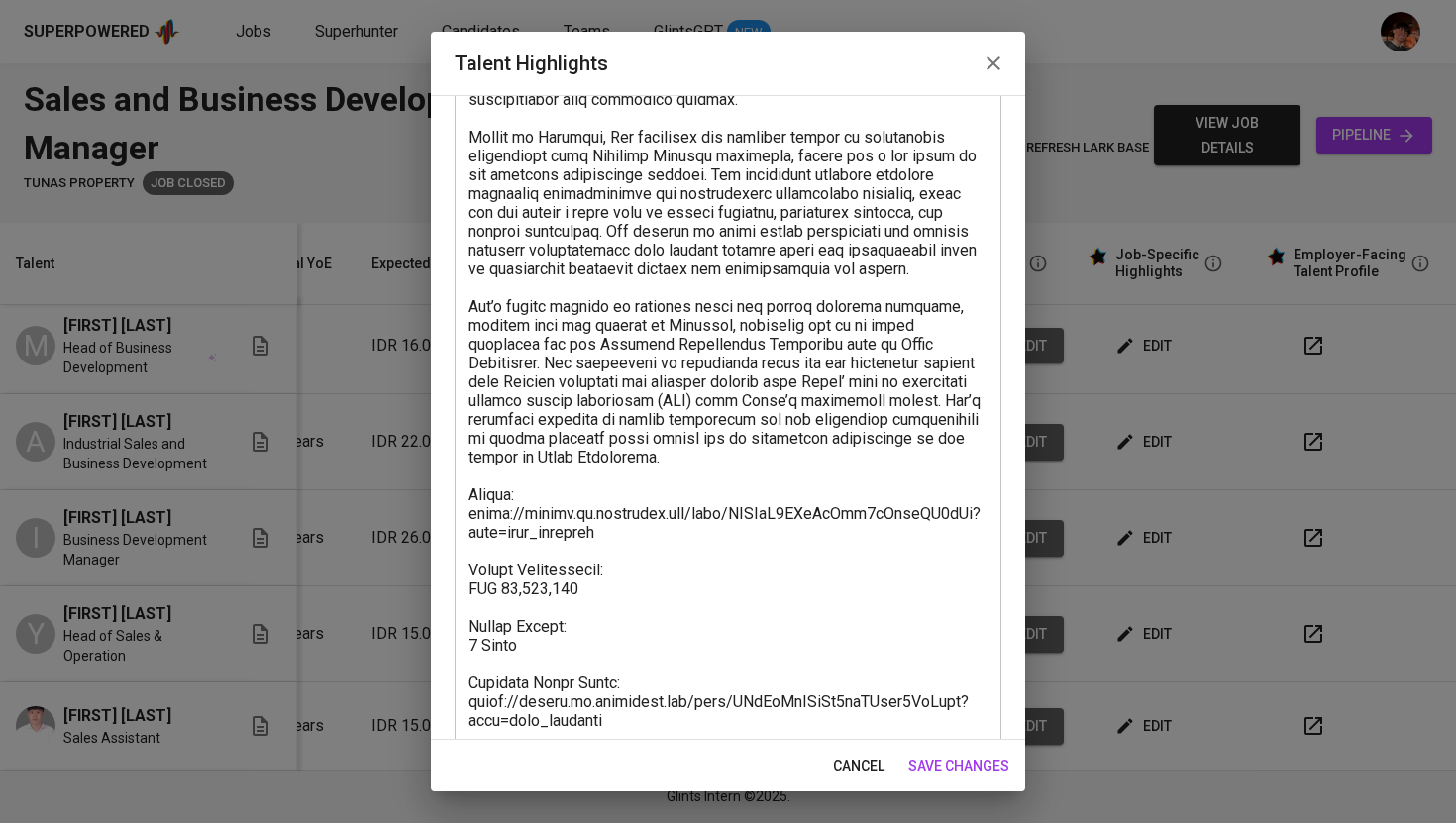 scroll, scrollTop: 367, scrollLeft: 0, axis: vertical 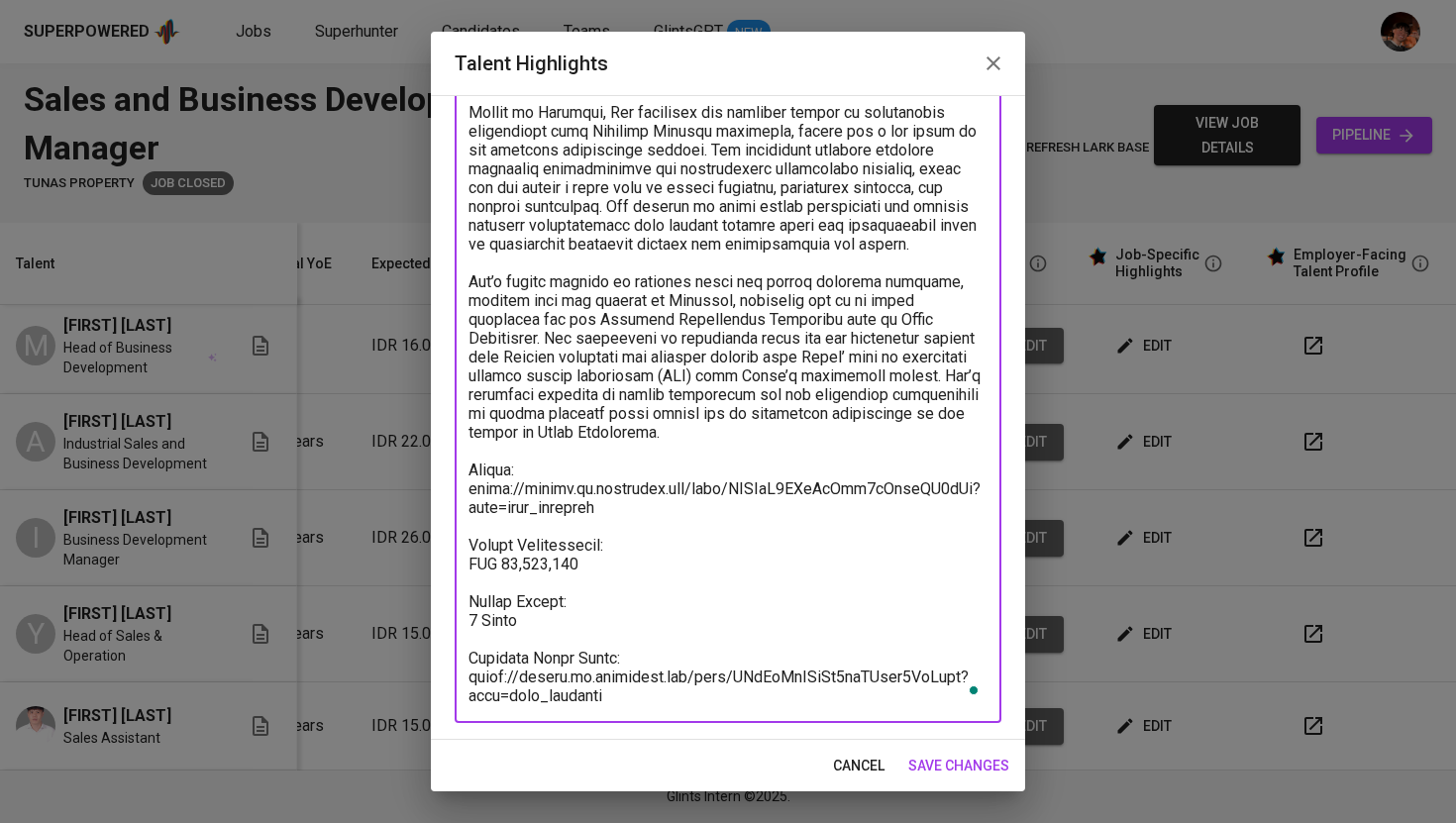 drag, startPoint x: 625, startPoint y: 509, endPoint x: 463, endPoint y: 495, distance: 162.60381 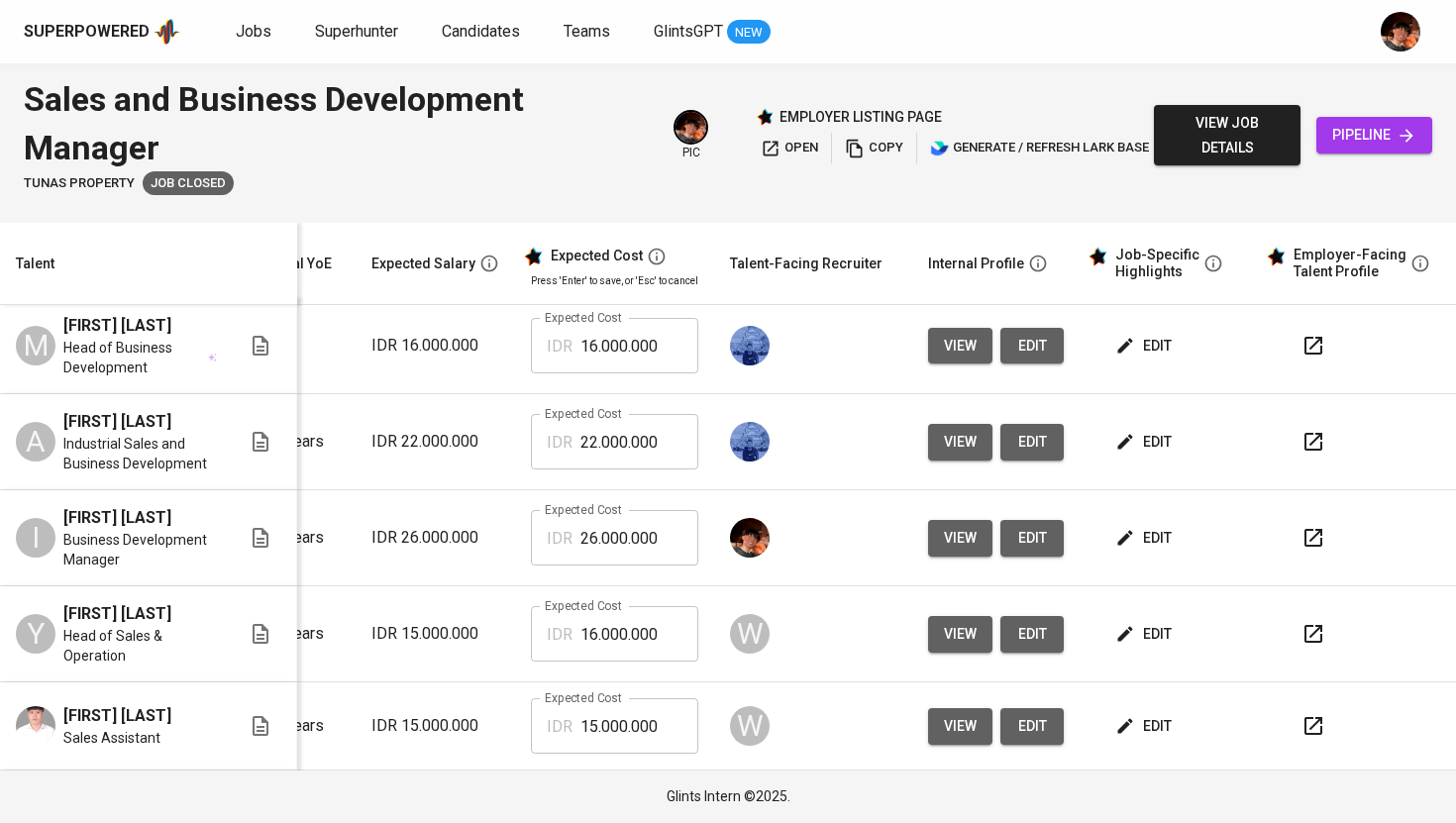 scroll, scrollTop: 7, scrollLeft: 0, axis: vertical 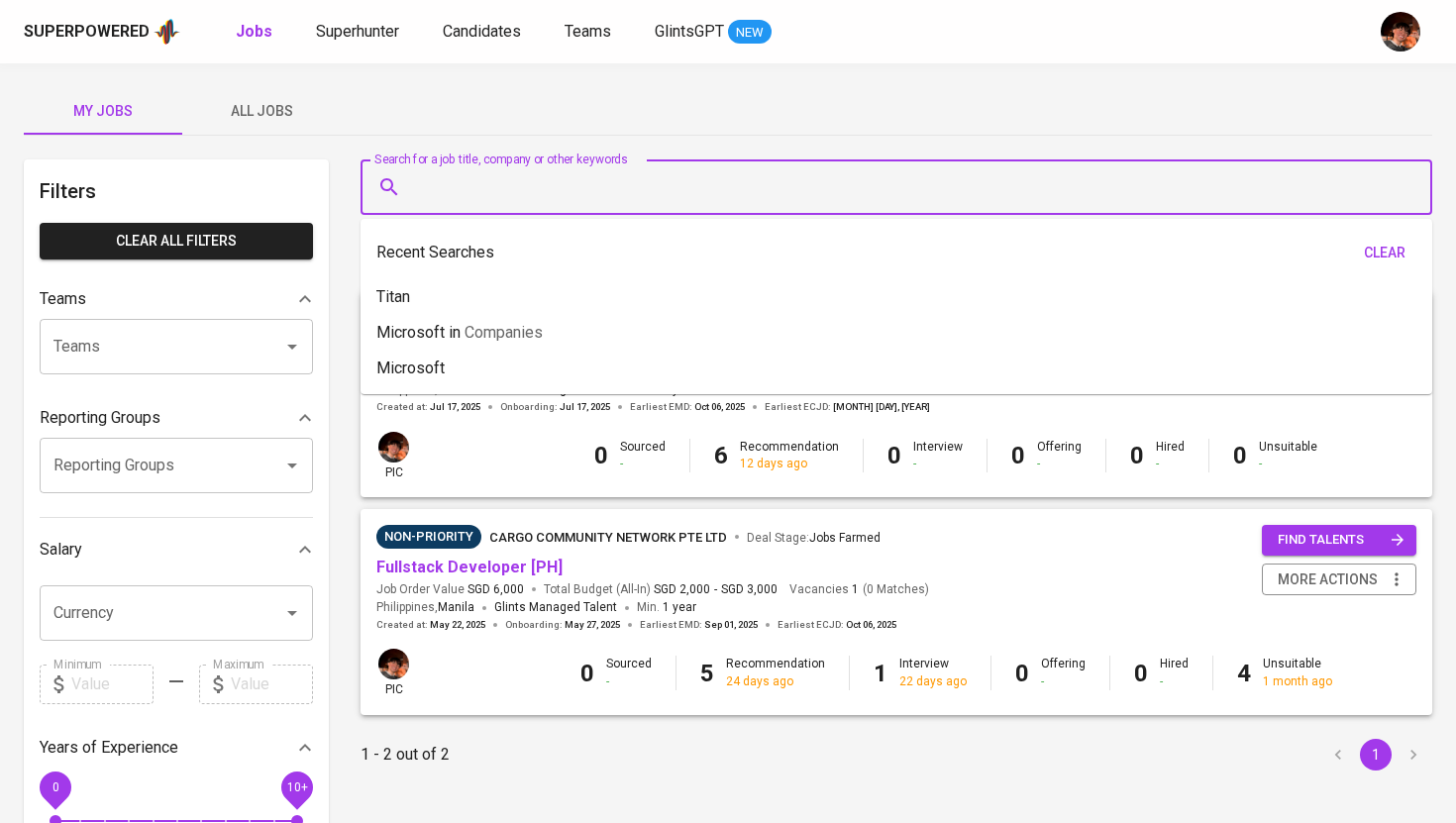 click on "Search for a job title, company or other keywords" at bounding box center (901, 187) 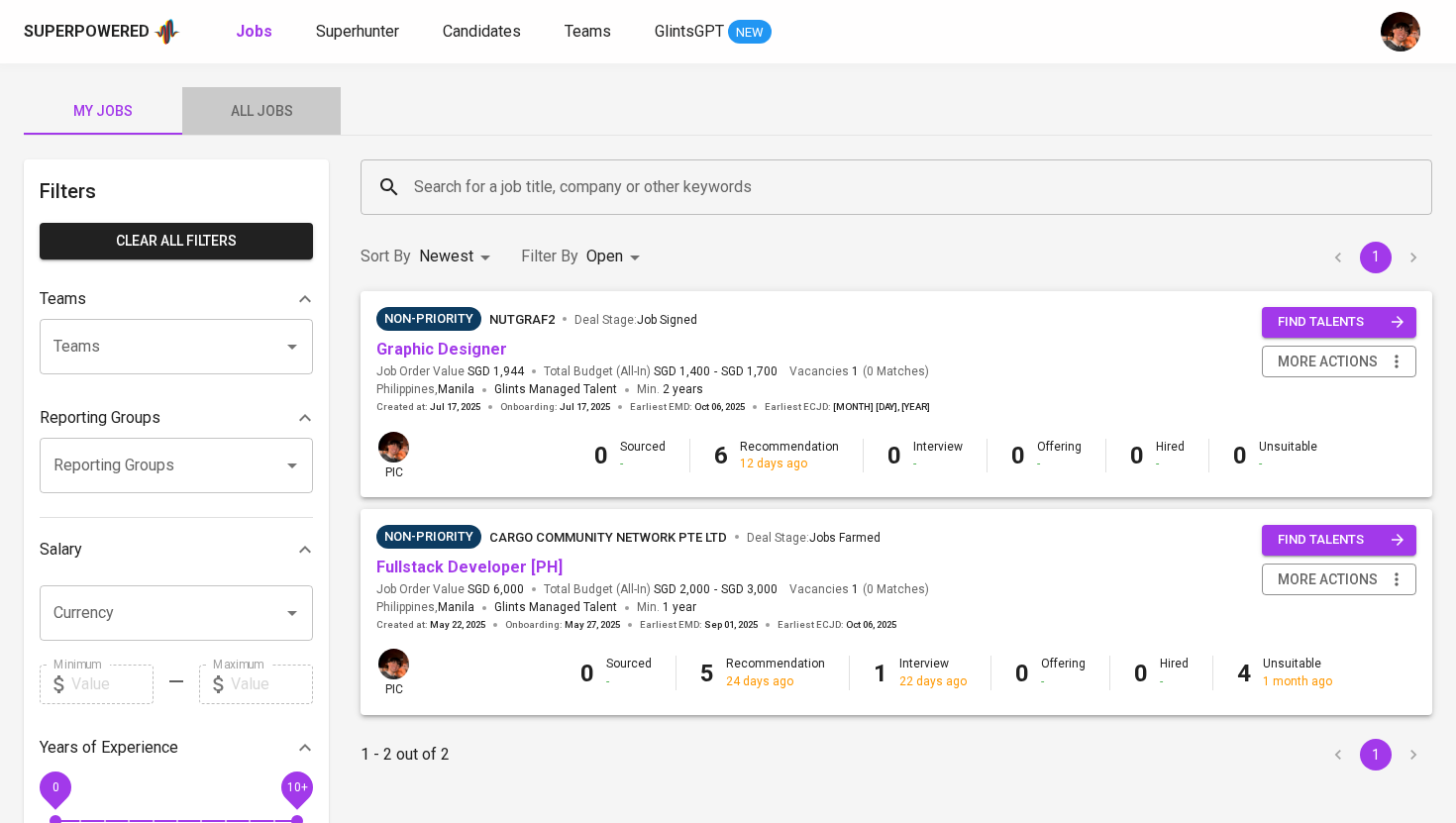 click on "All Jobs" at bounding box center (261, 111) 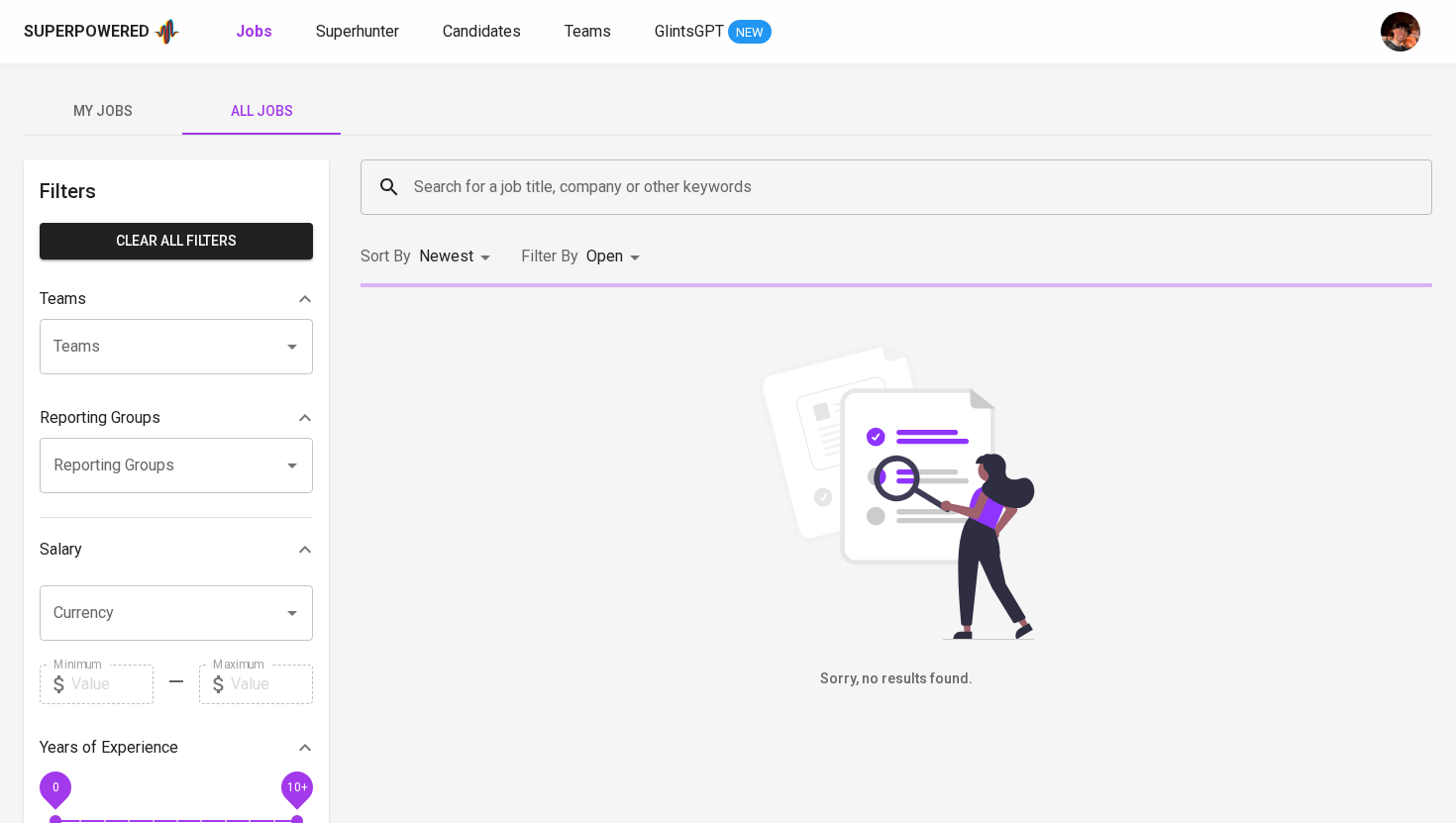 click on "Search for a job title, company or other keywords" at bounding box center (901, 187) 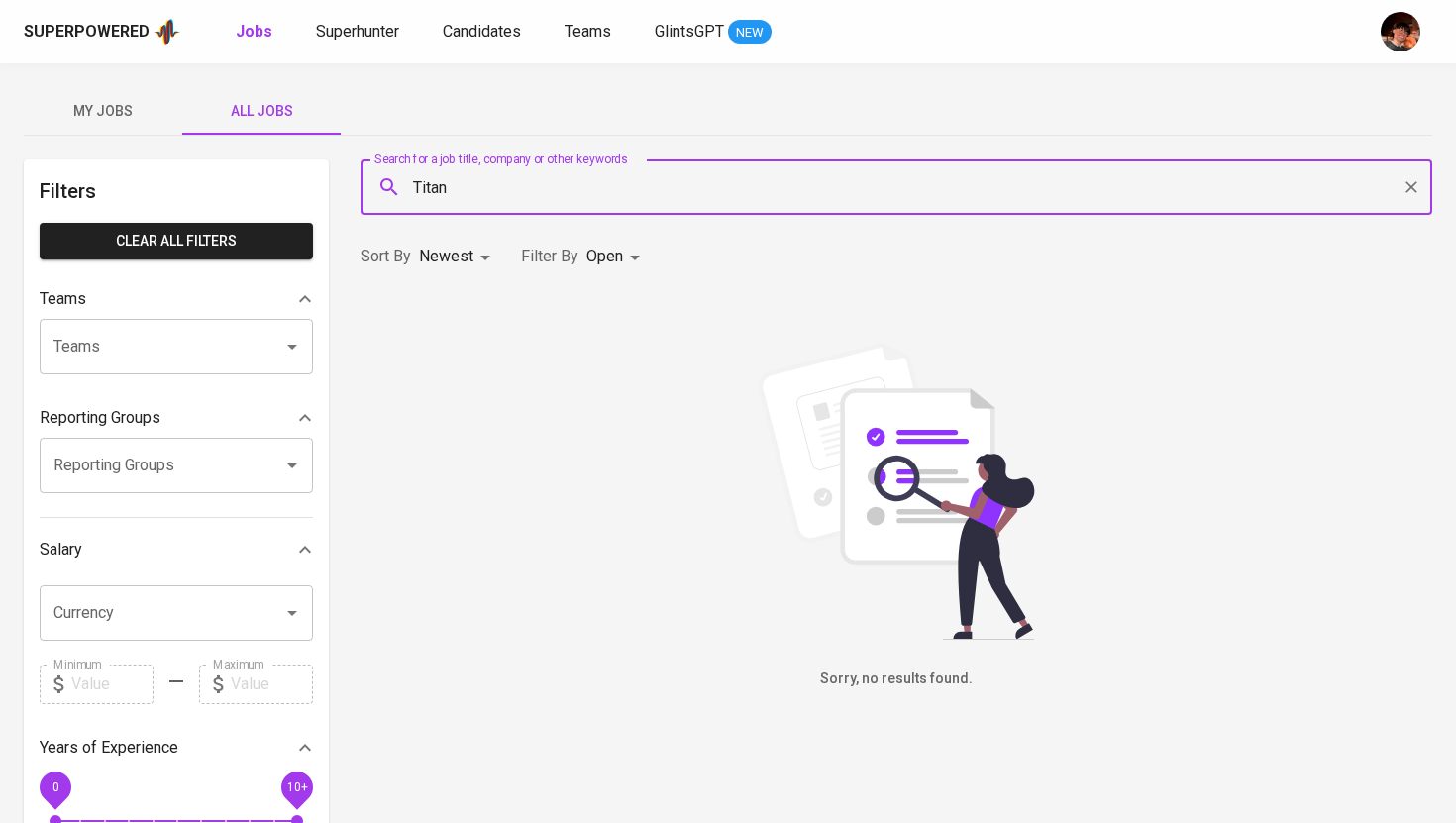 click on "Titan" at bounding box center (901, 187) 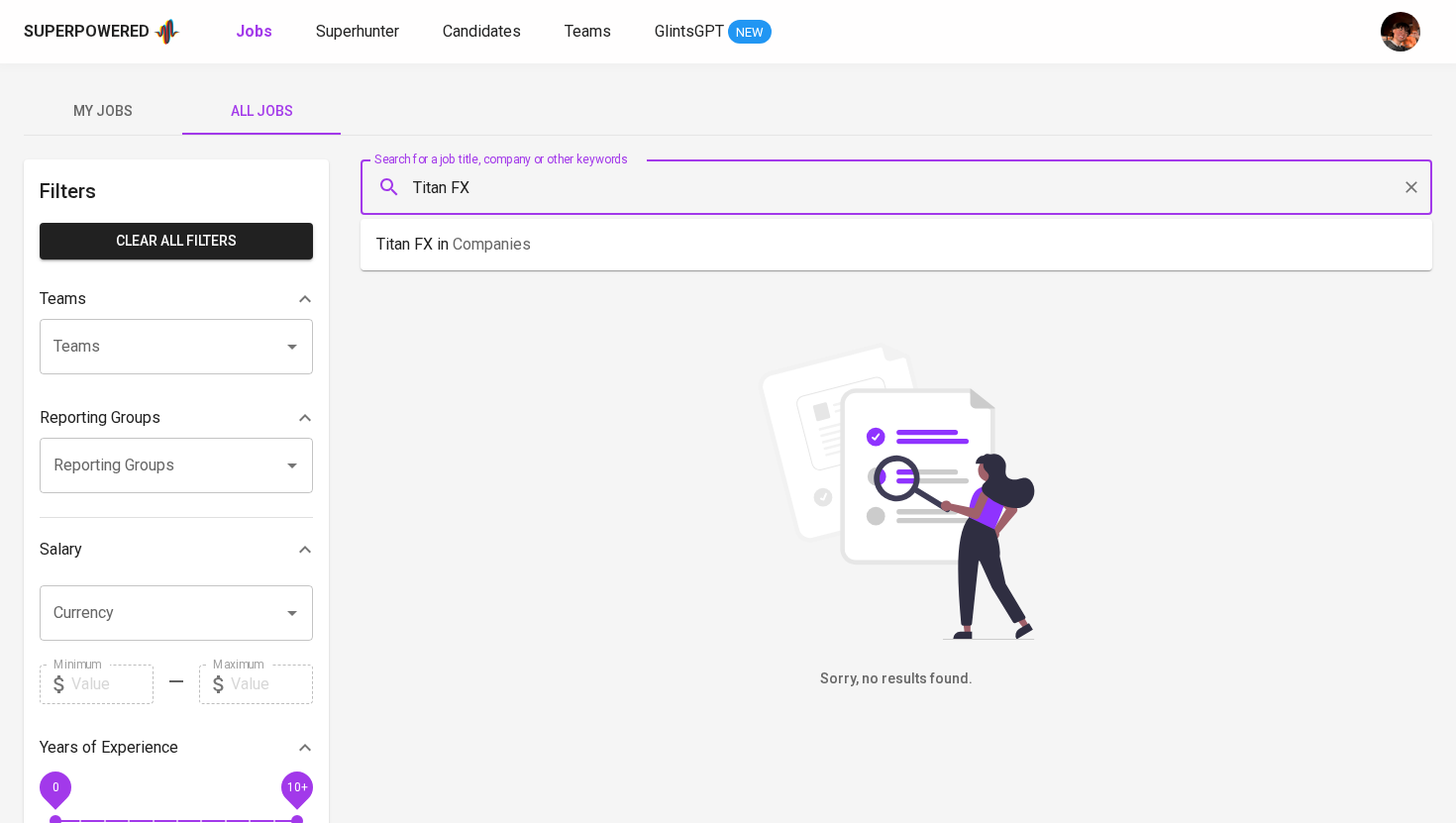 type on "Titan FX" 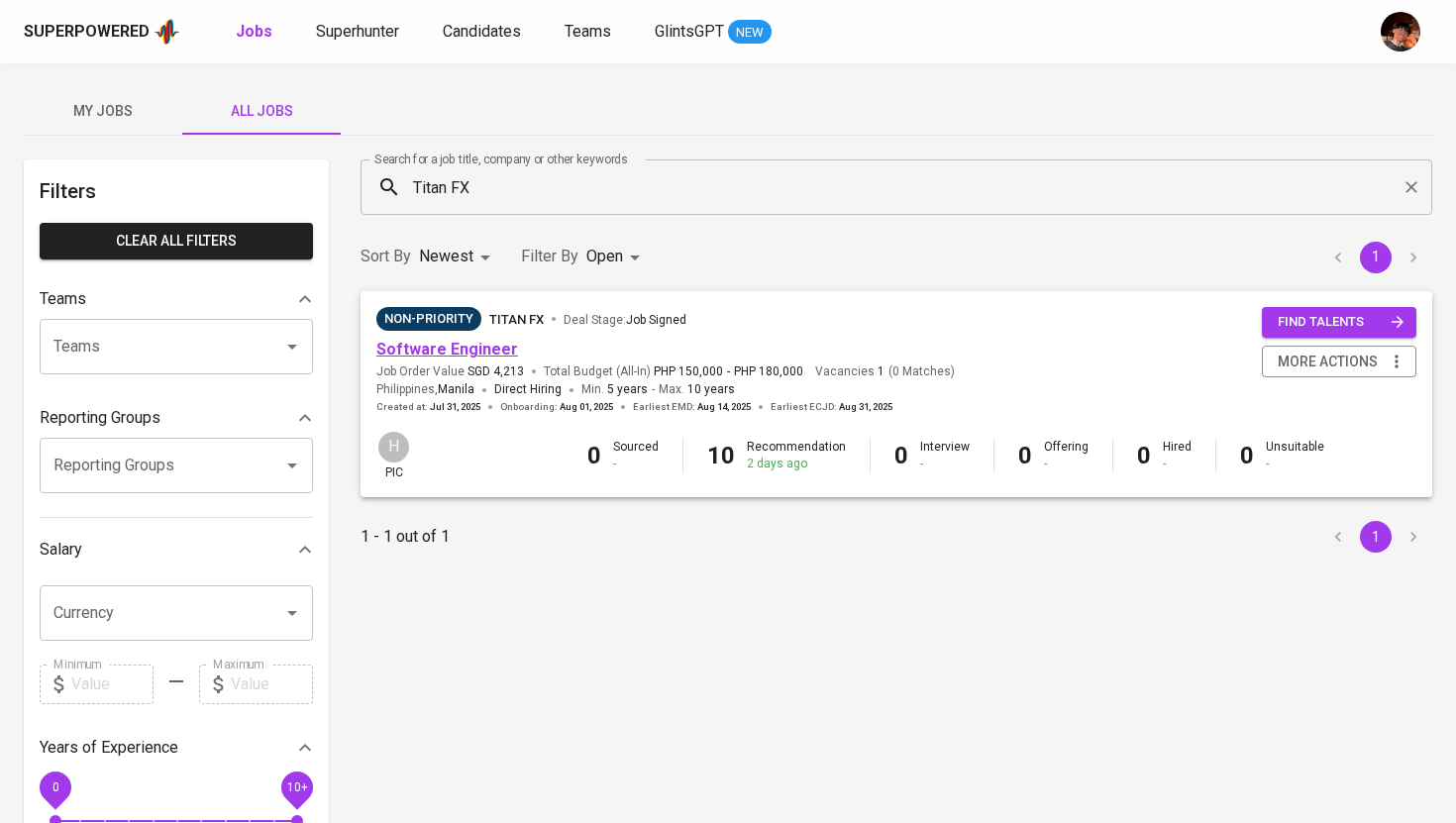 click on "Software Engineer" at bounding box center [447, 349] 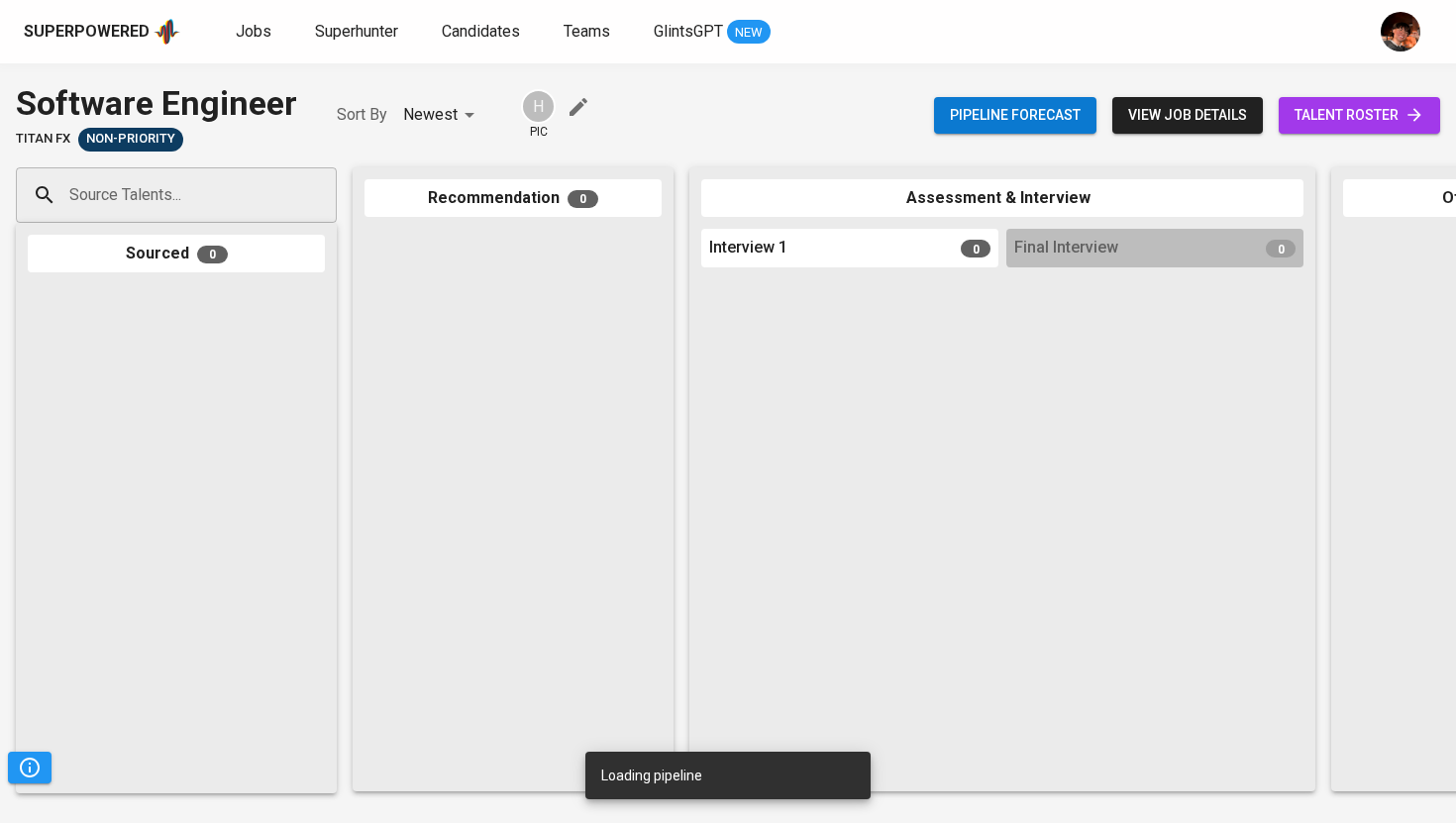 click on "talent roster" at bounding box center [1359, 115] 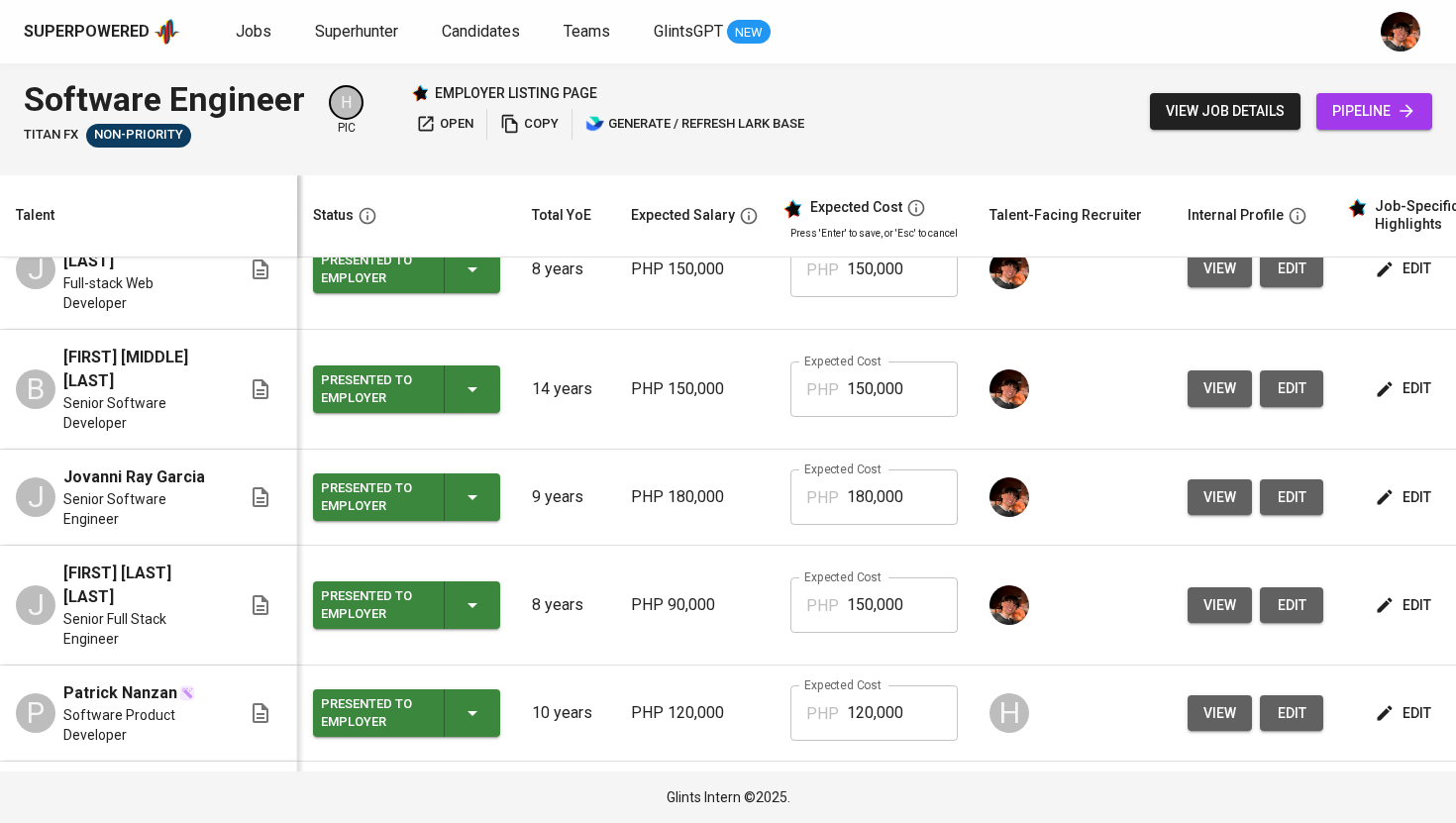 scroll, scrollTop: 510, scrollLeft: 0, axis: vertical 